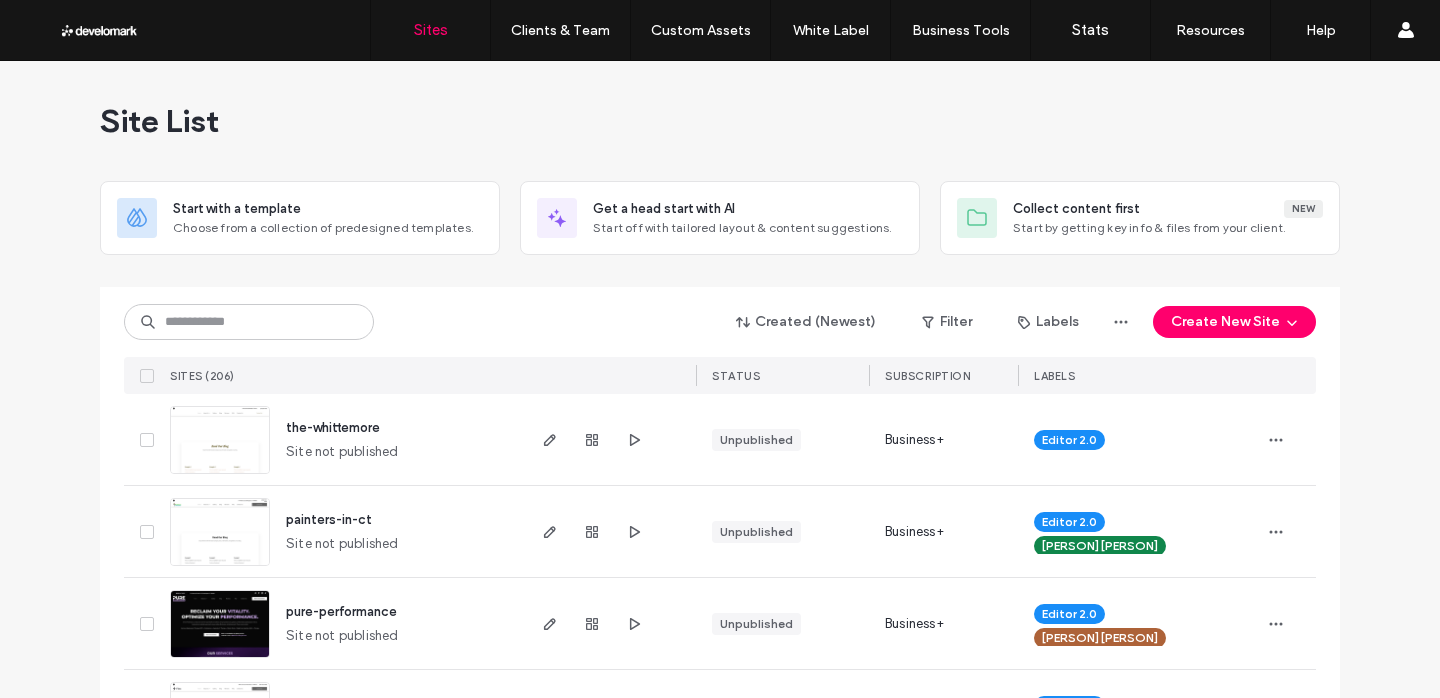 scroll, scrollTop: 0, scrollLeft: 0, axis: both 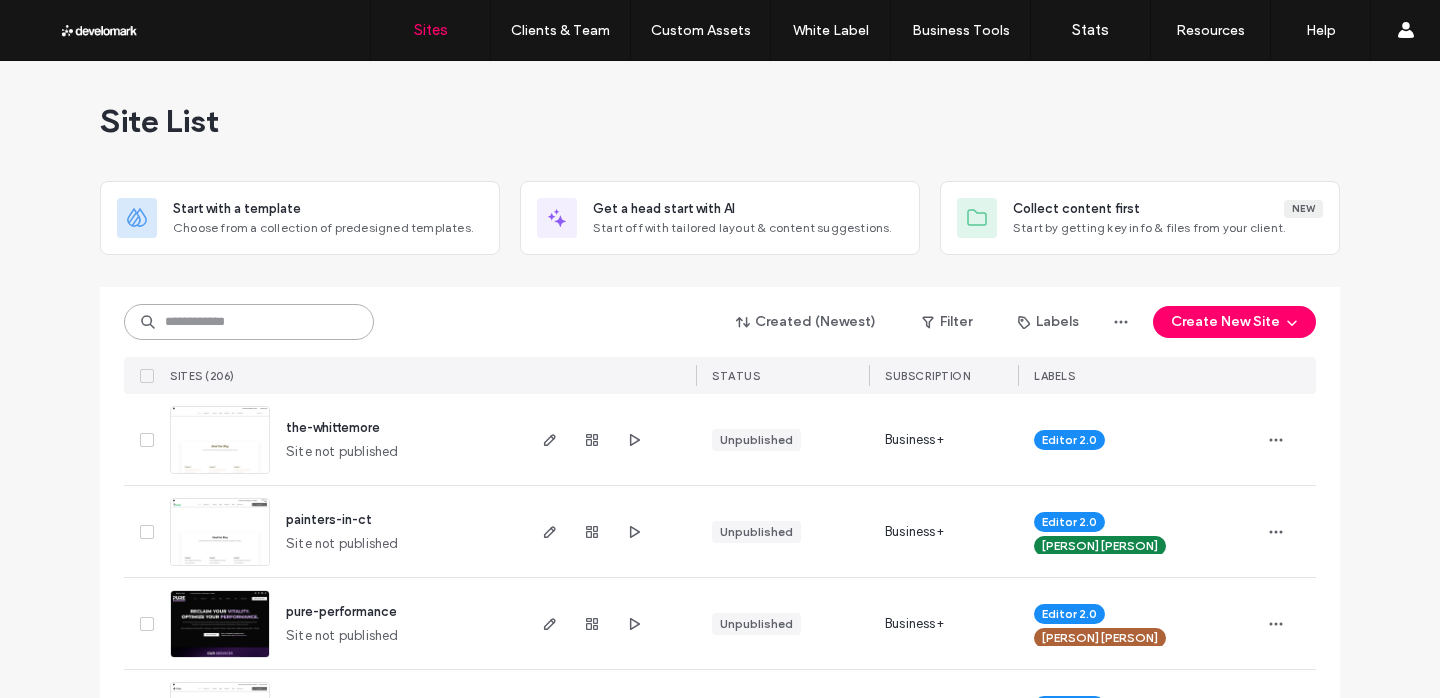 click at bounding box center (249, 322) 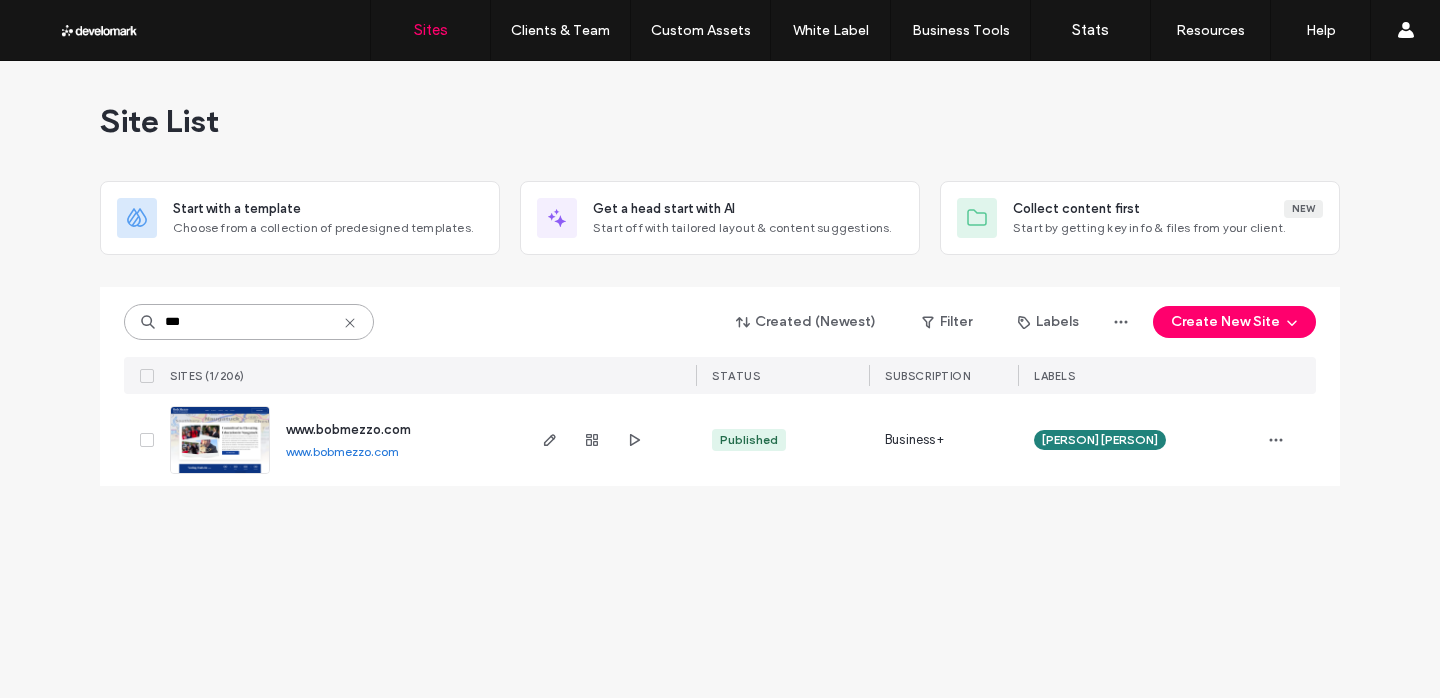 type on "***" 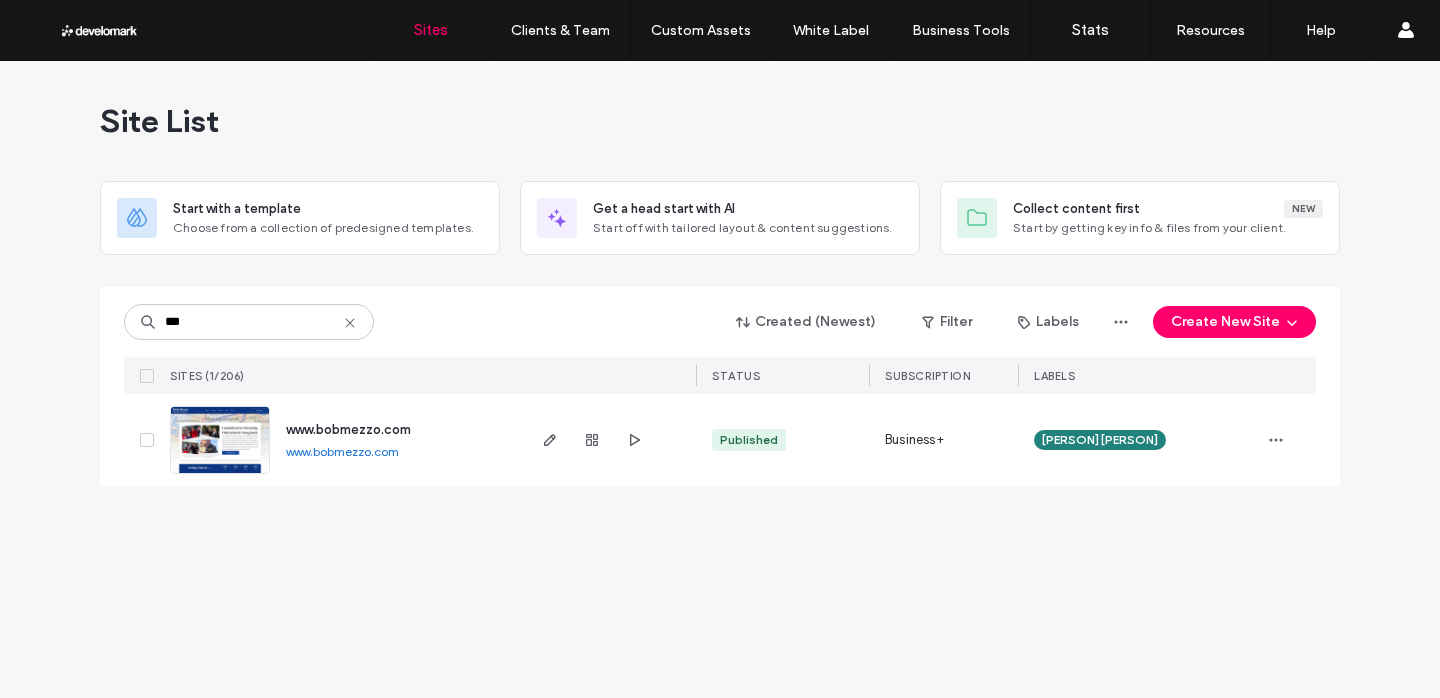 click on "www.bobmezzo.com" at bounding box center (348, 429) 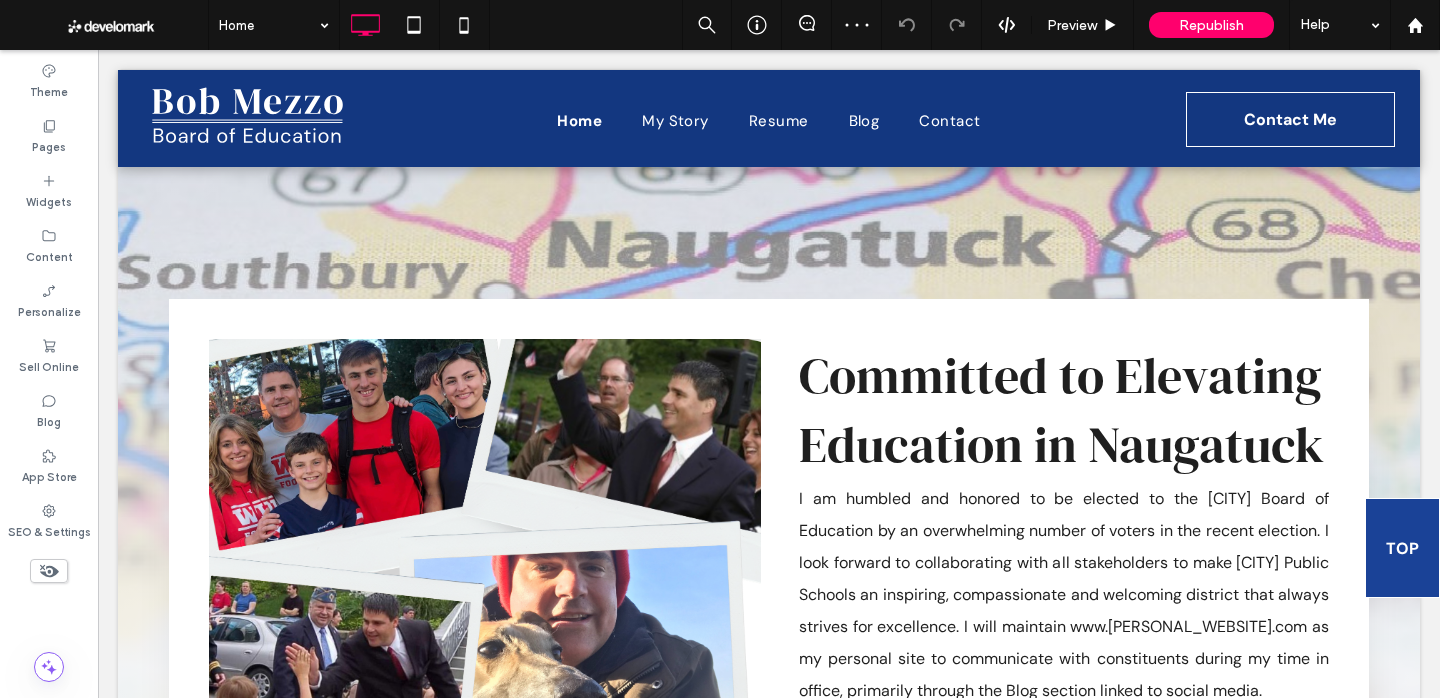 scroll, scrollTop: 0, scrollLeft: 0, axis: both 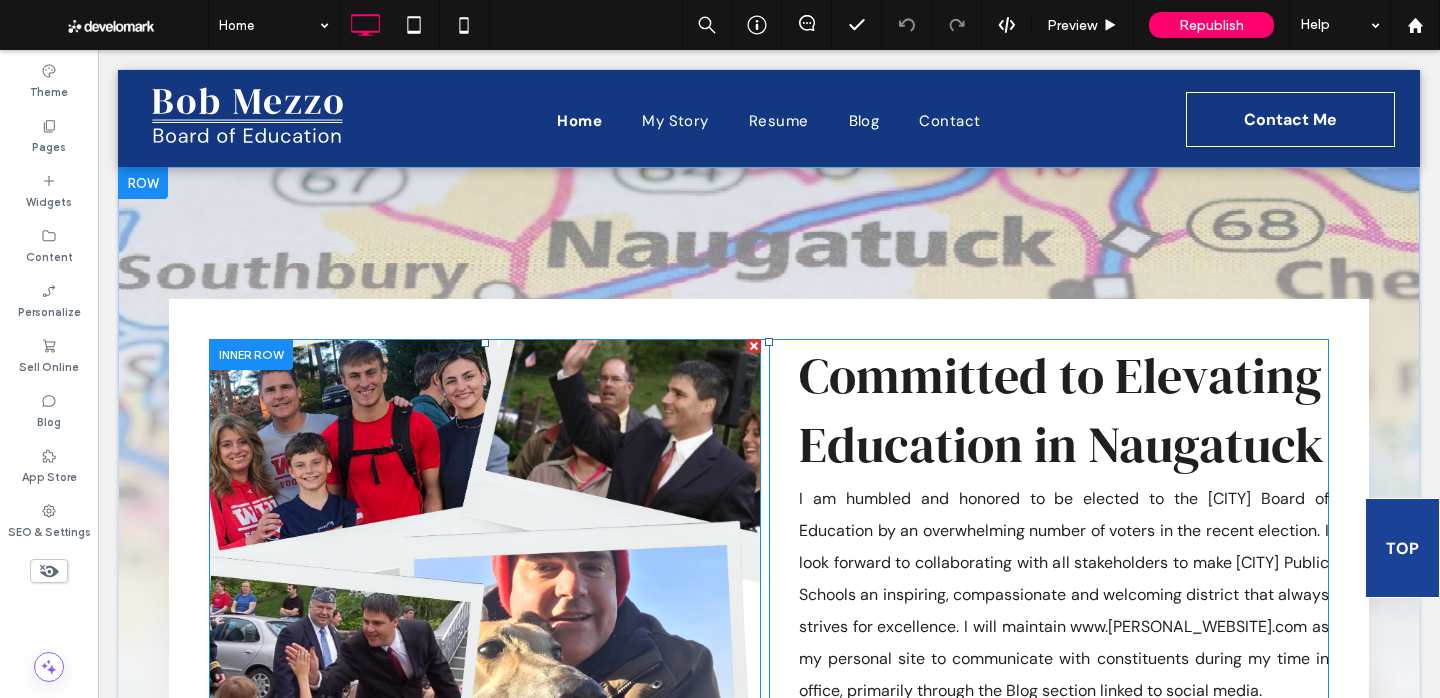 click at bounding box center [485, 591] 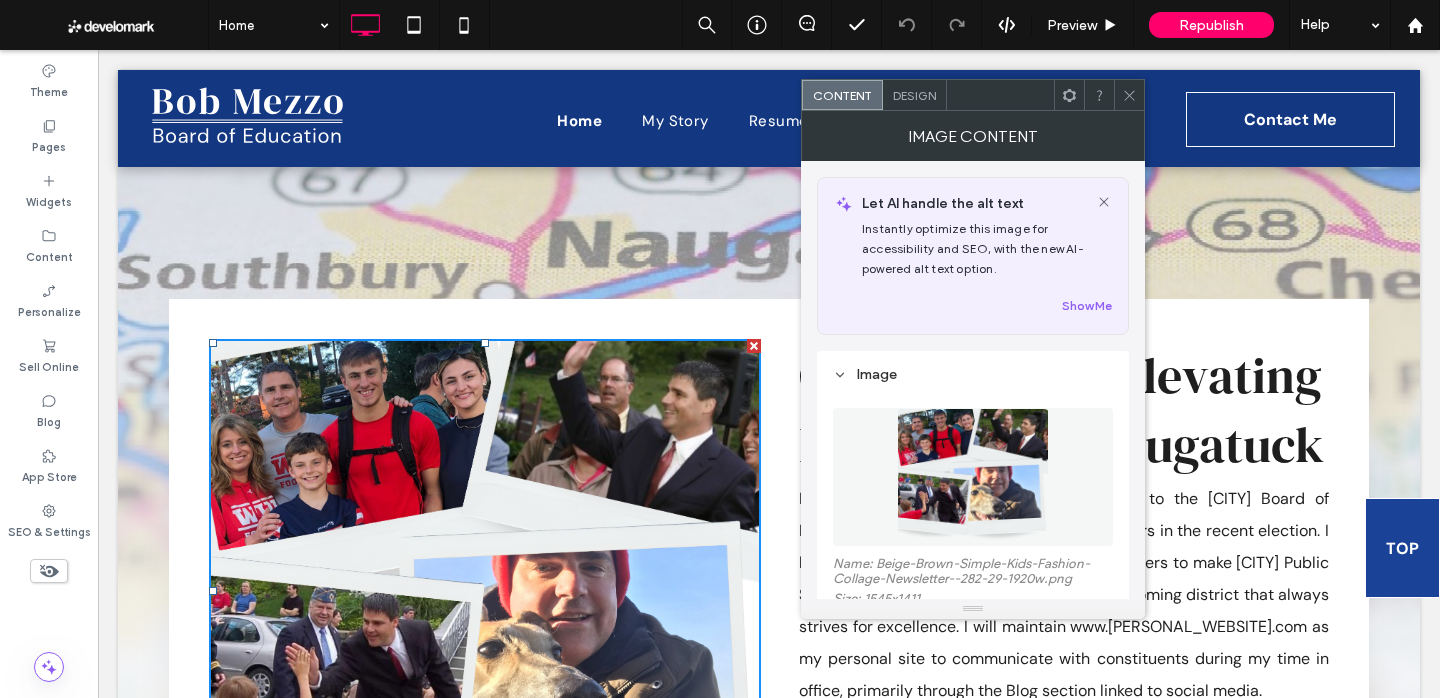 click at bounding box center [1129, 95] 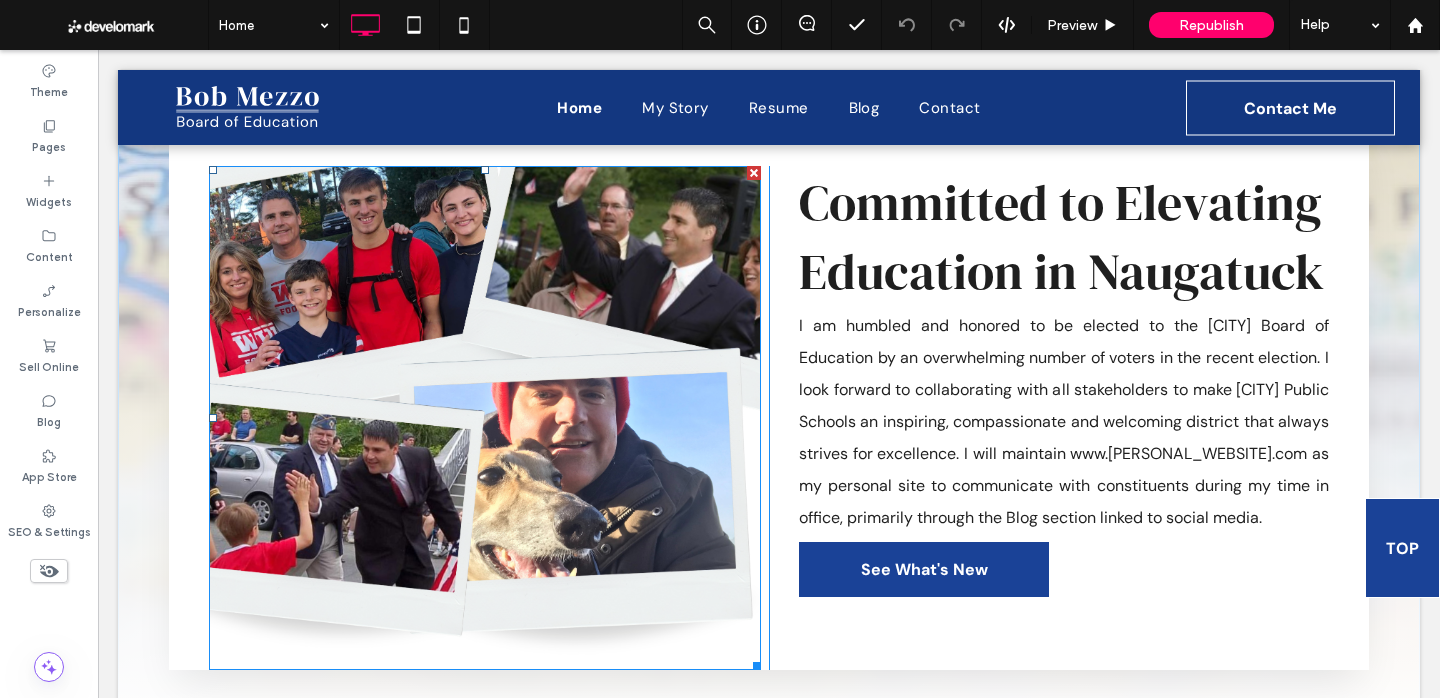 scroll, scrollTop: 175, scrollLeft: 0, axis: vertical 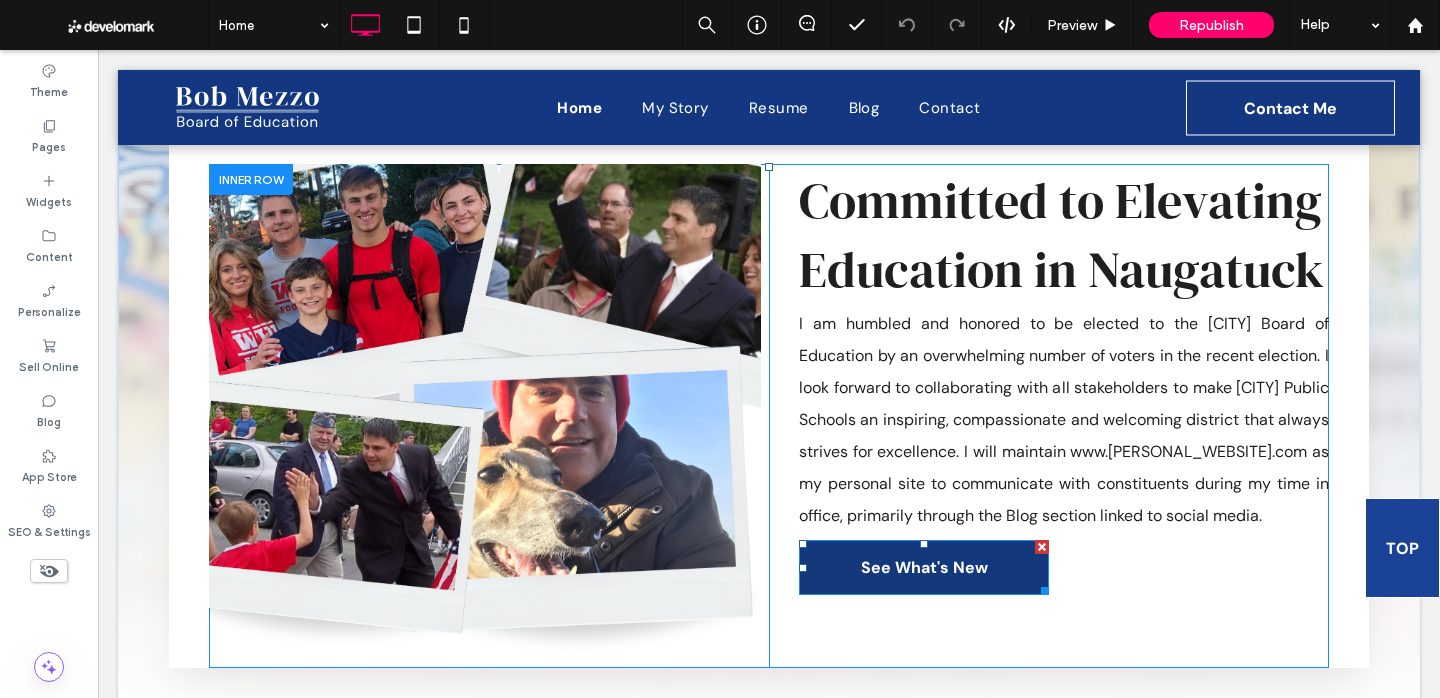 click on "See What's New" at bounding box center [924, 567] 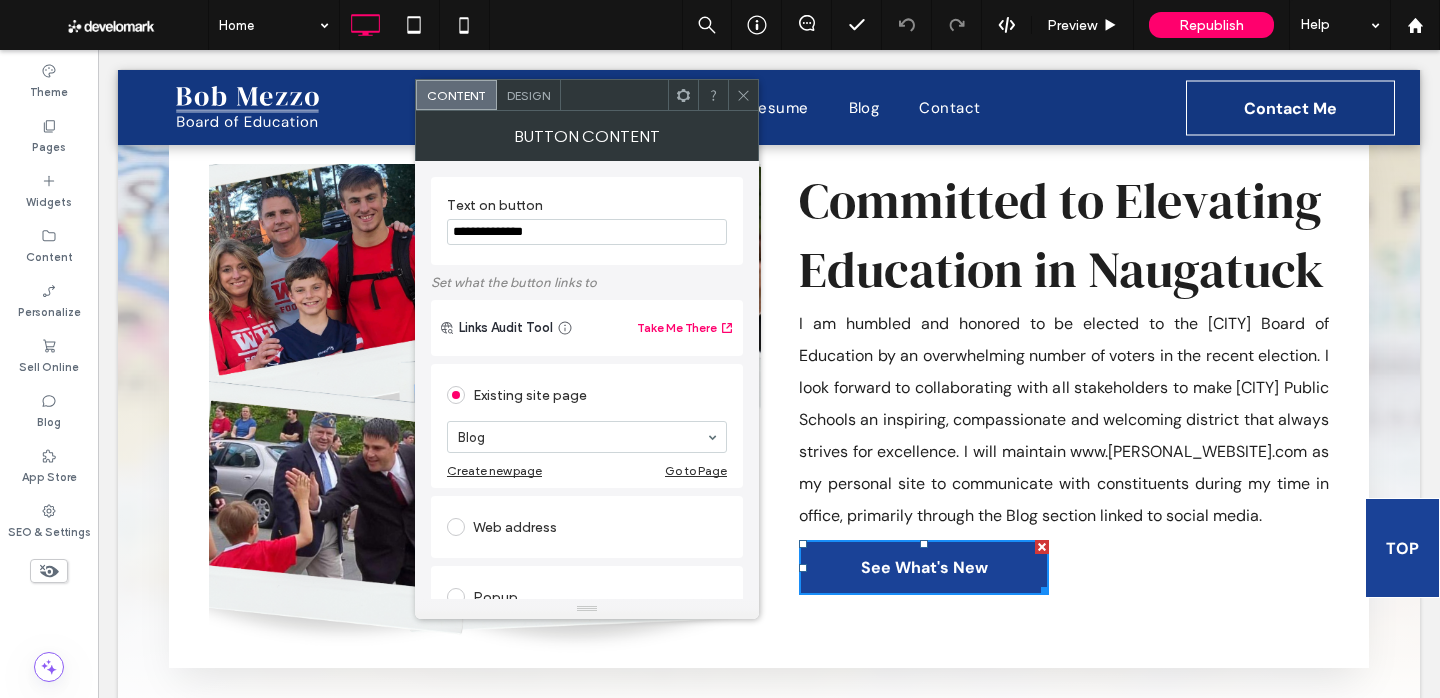 click 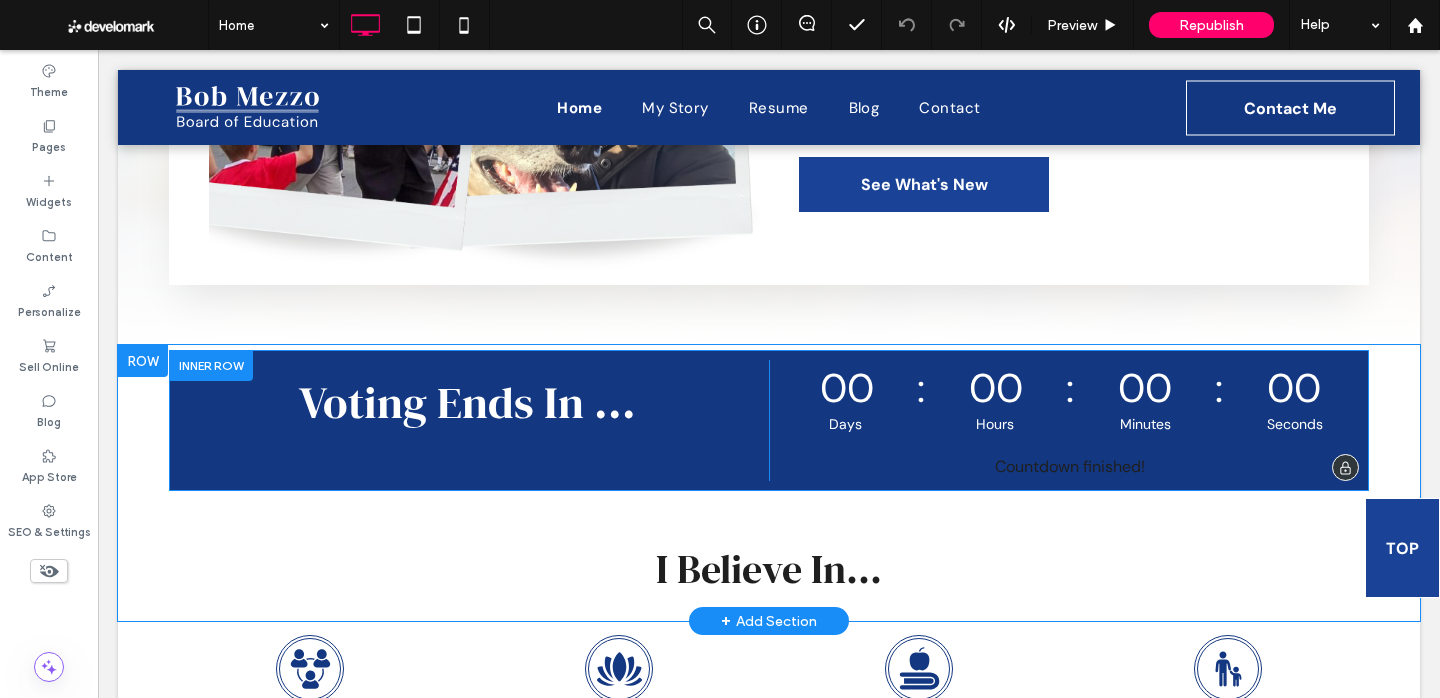 scroll, scrollTop: 875, scrollLeft: 0, axis: vertical 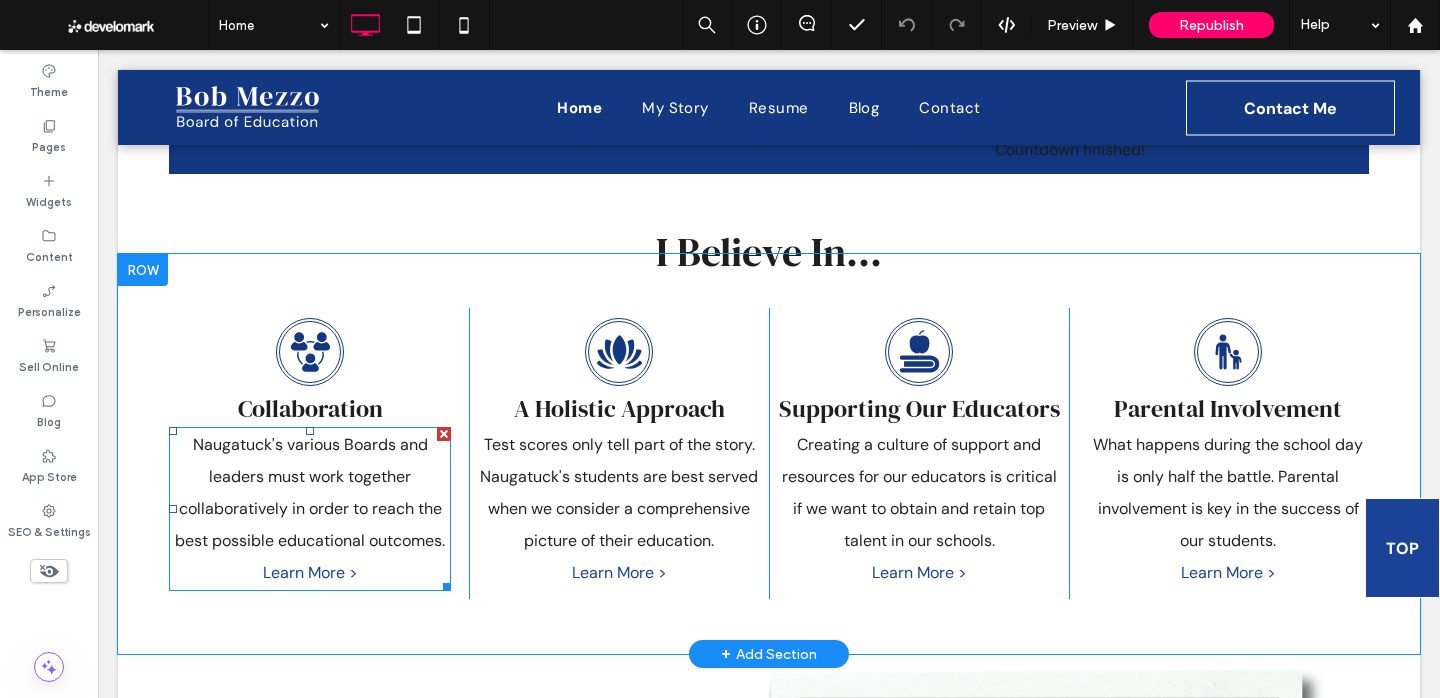 click on "Learn More >" at bounding box center [310, 572] 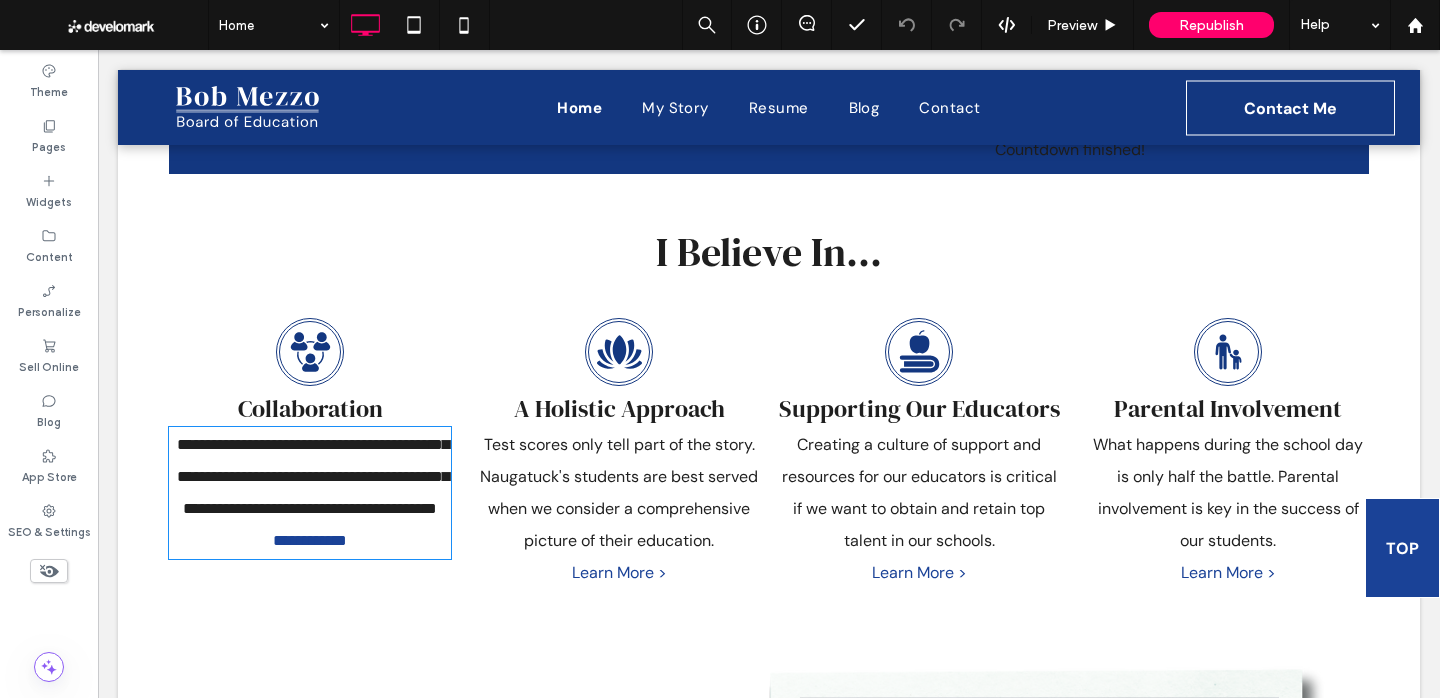 type on "*******" 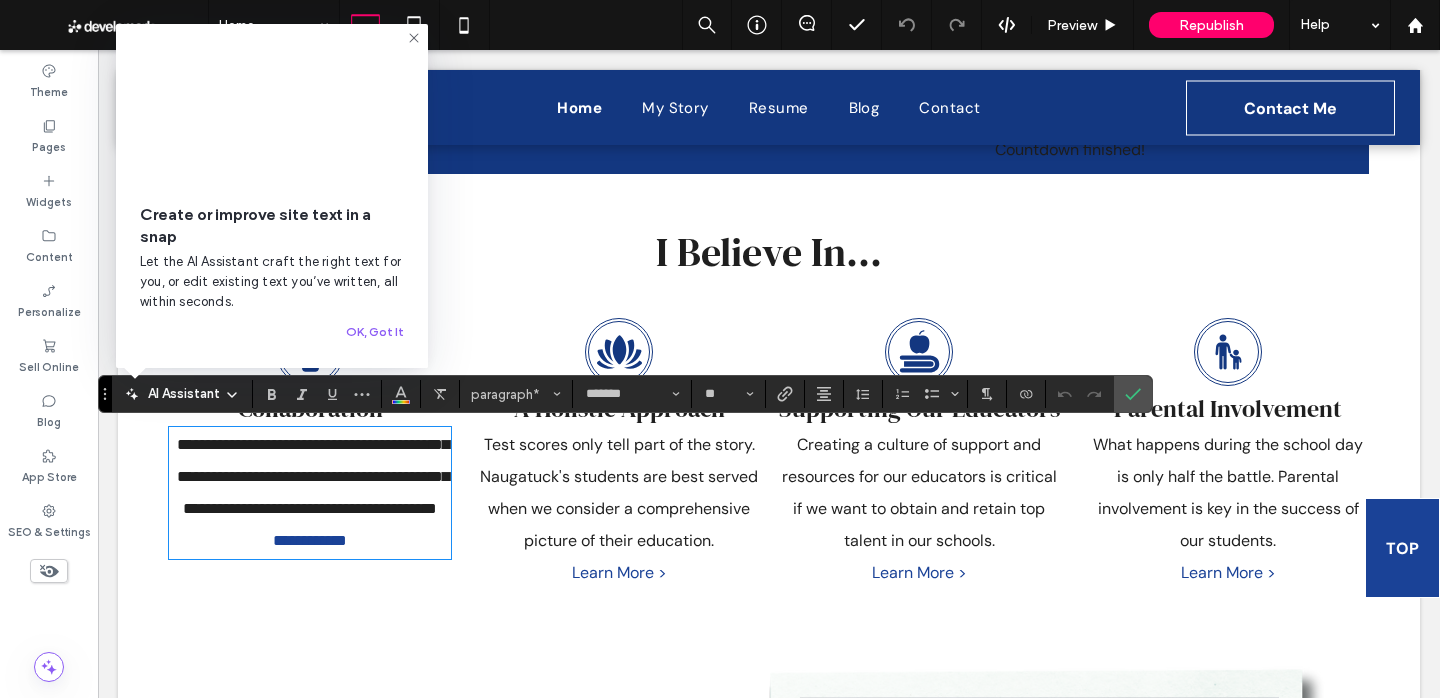 click on "**********" at bounding box center (310, 540) 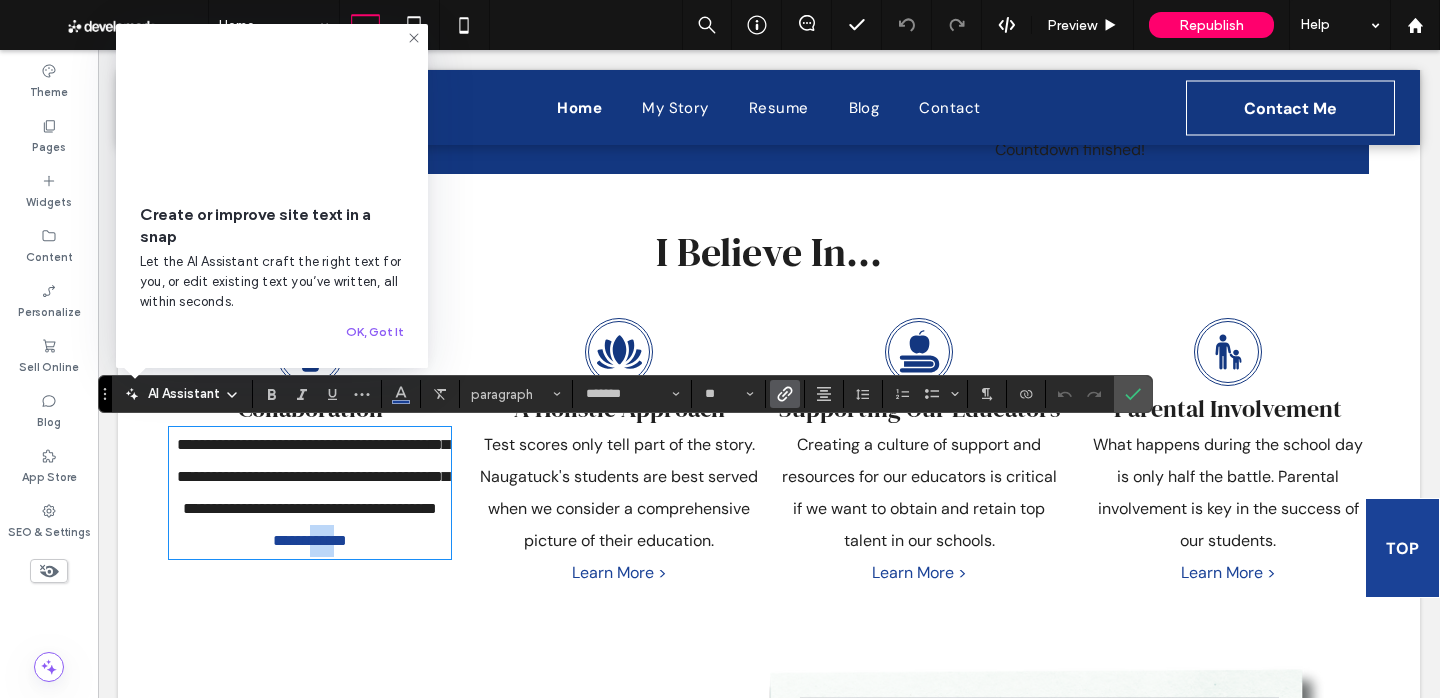 click on "**********" at bounding box center (310, 540) 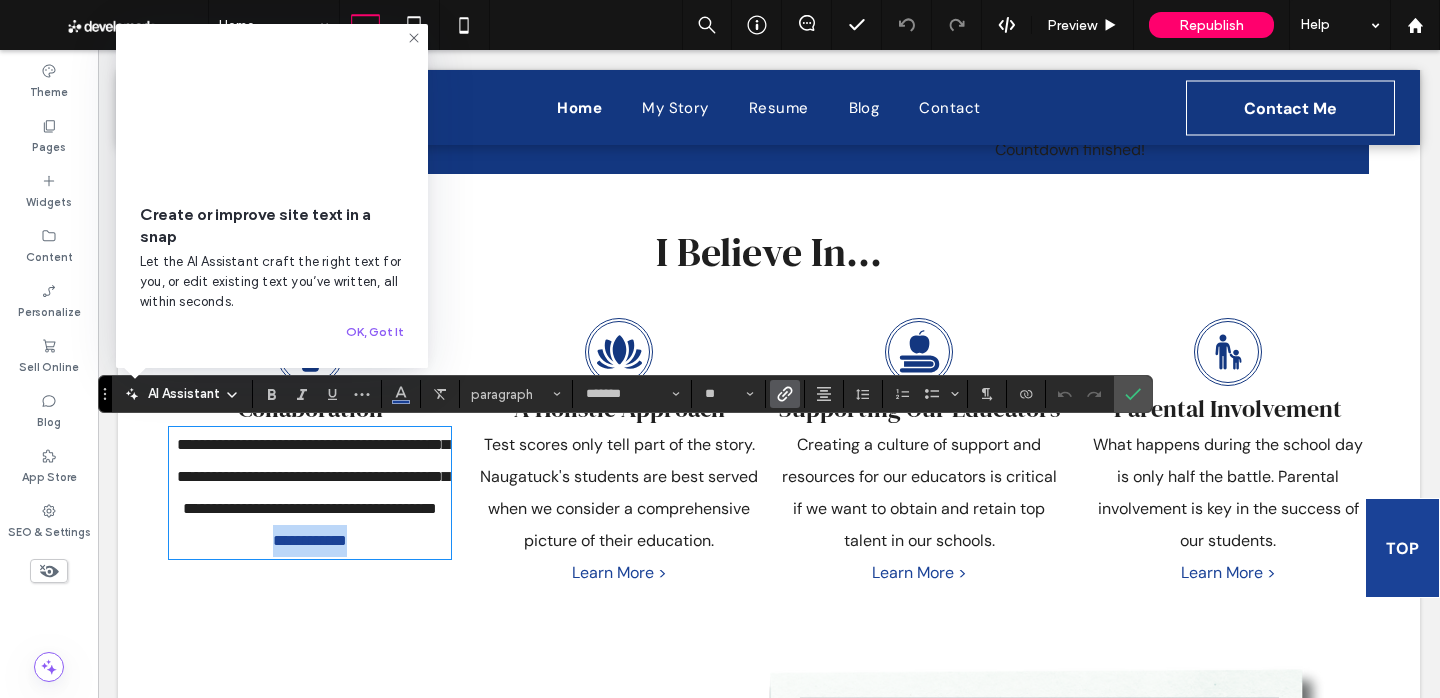 click on "**********" at bounding box center [310, 540] 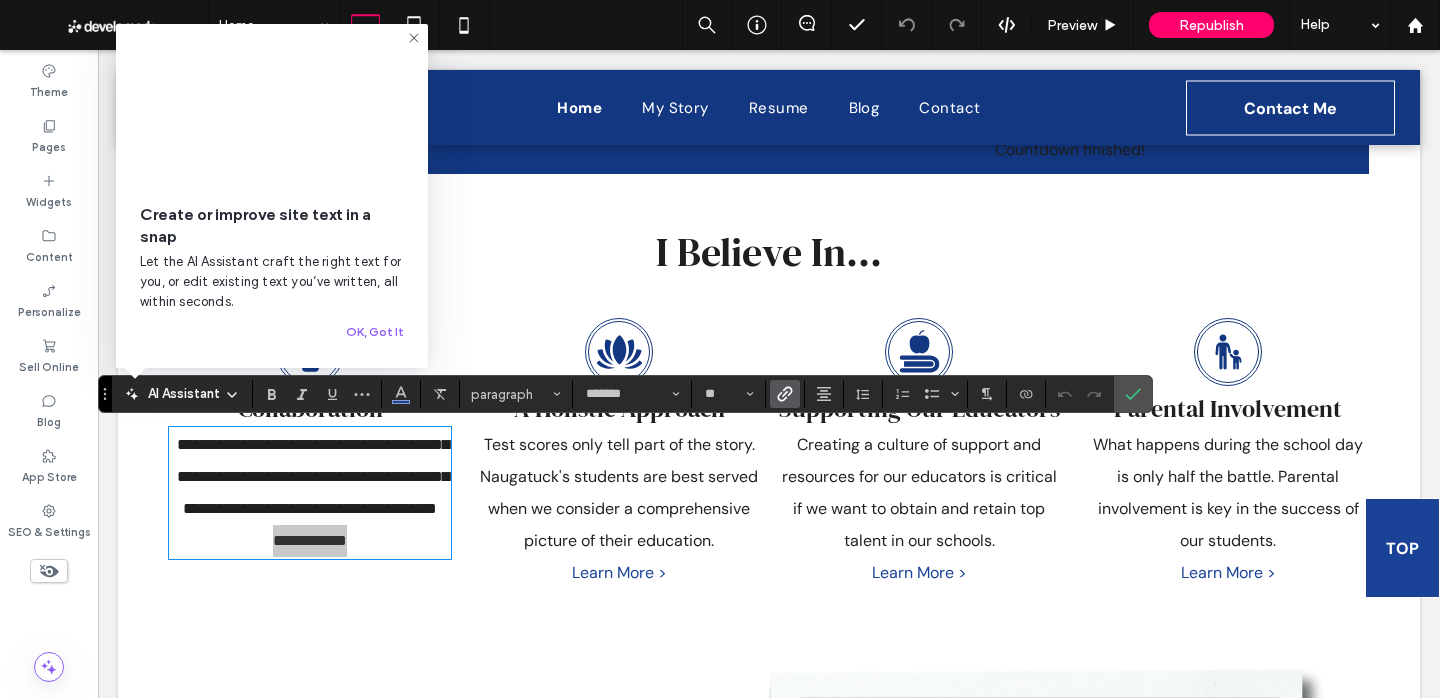click 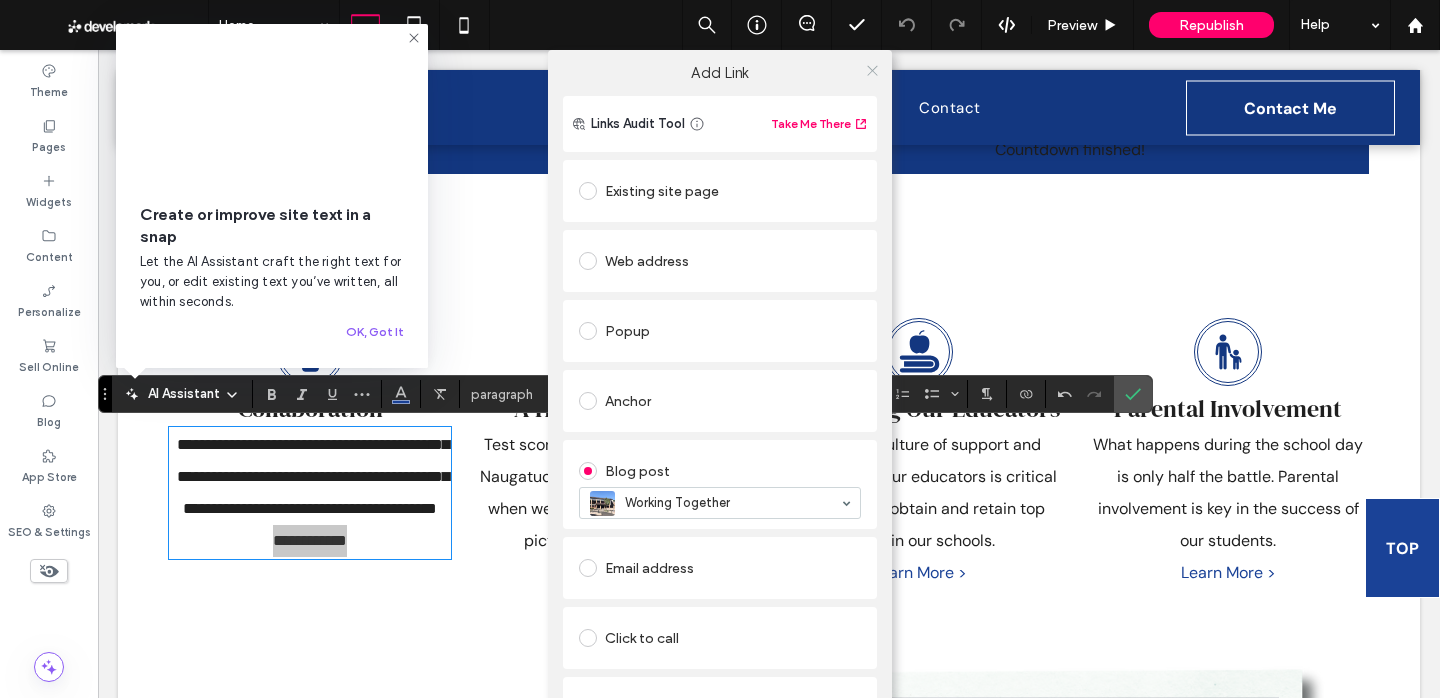click 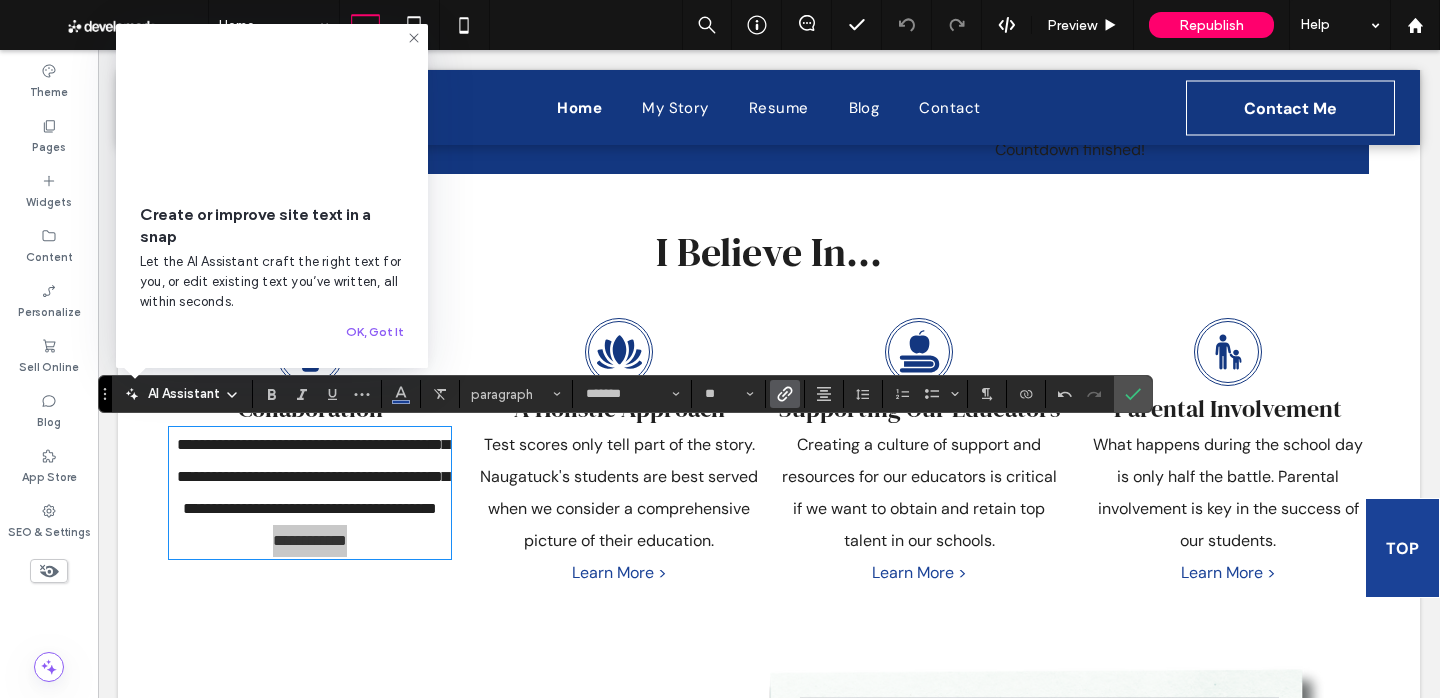 click 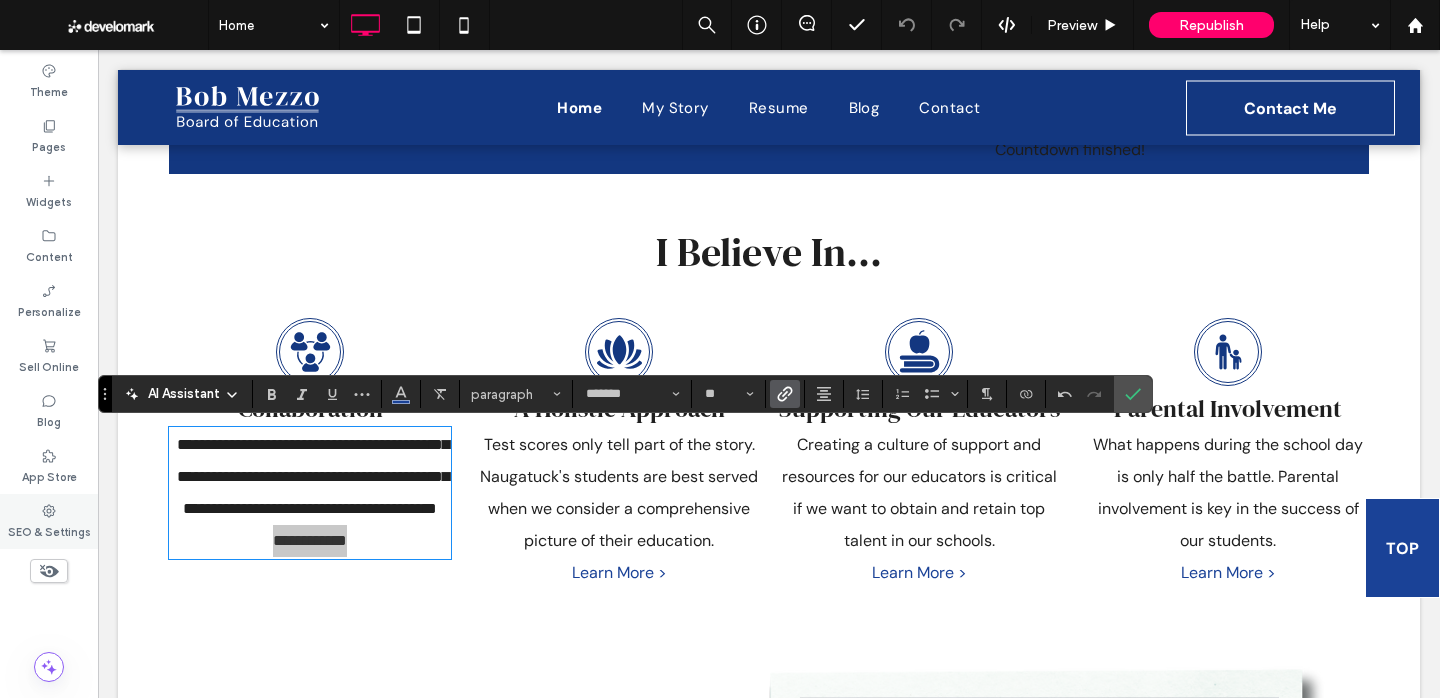 click 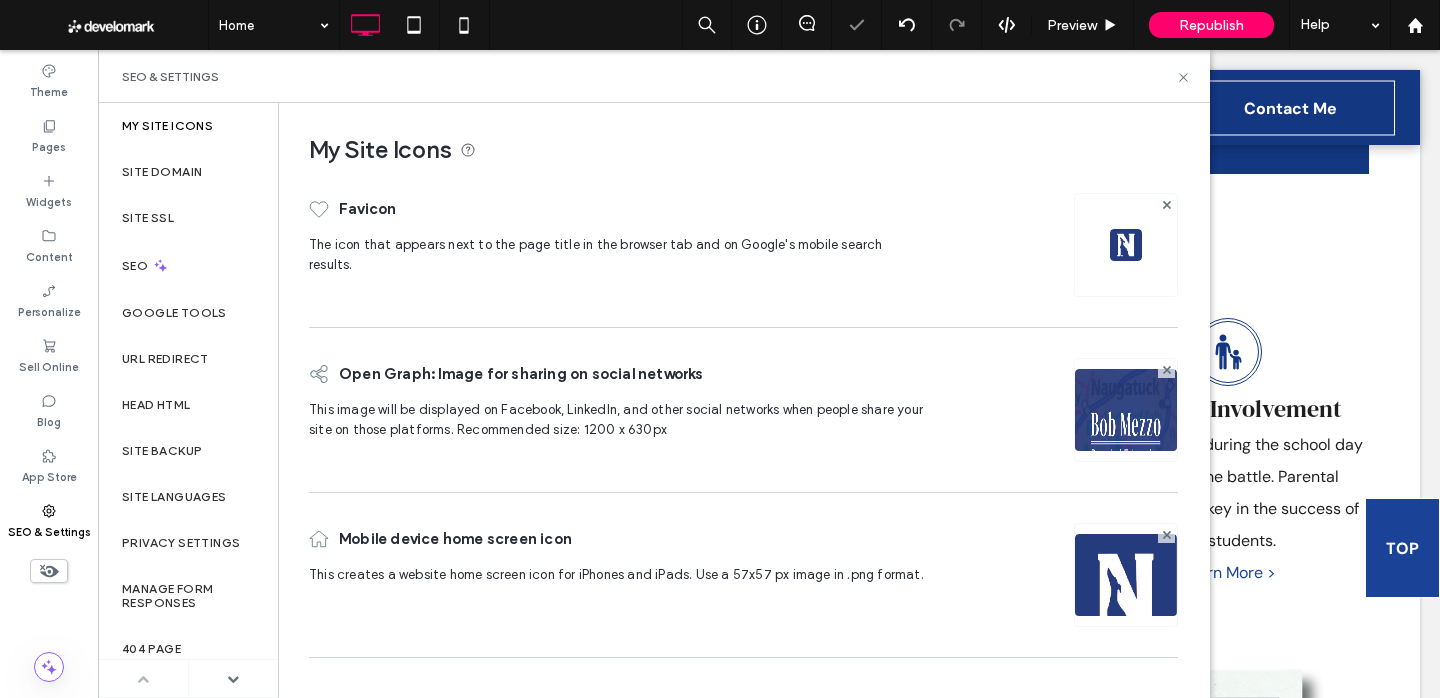 click at bounding box center (1126, 437) 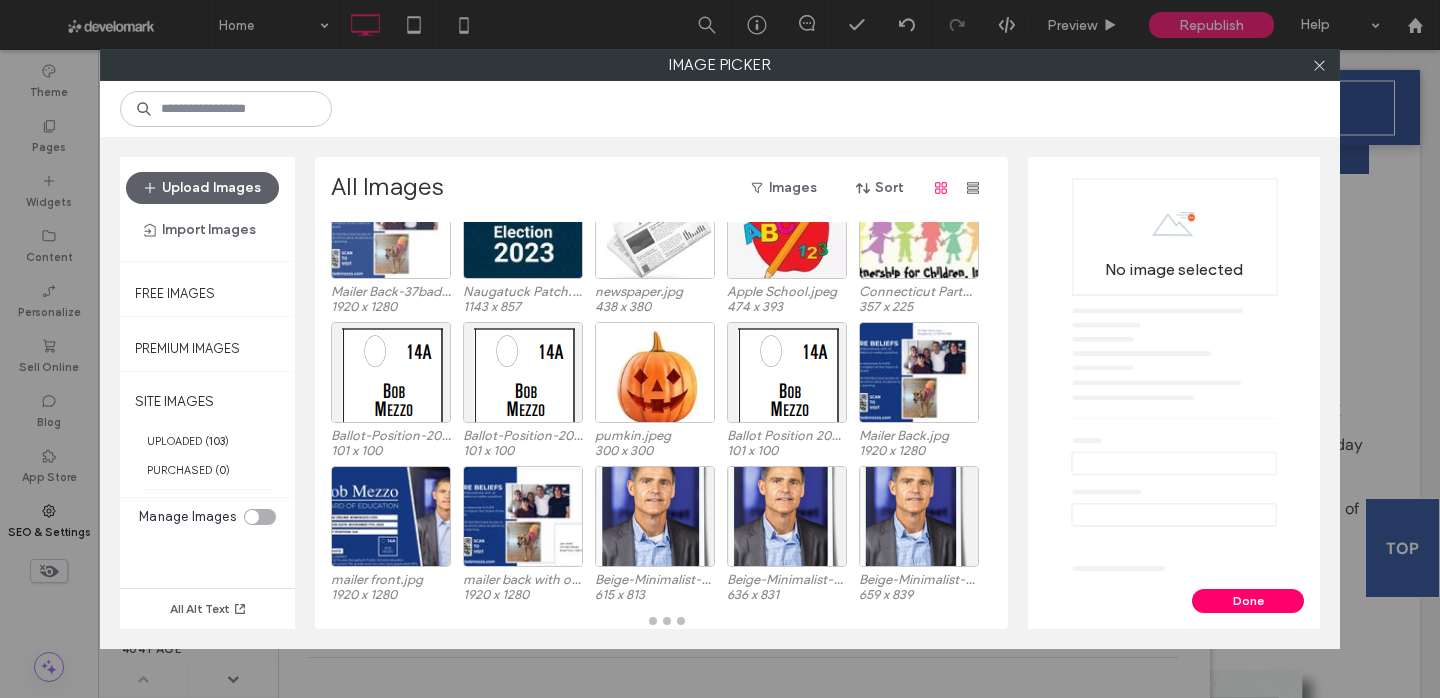 scroll, scrollTop: 228, scrollLeft: 0, axis: vertical 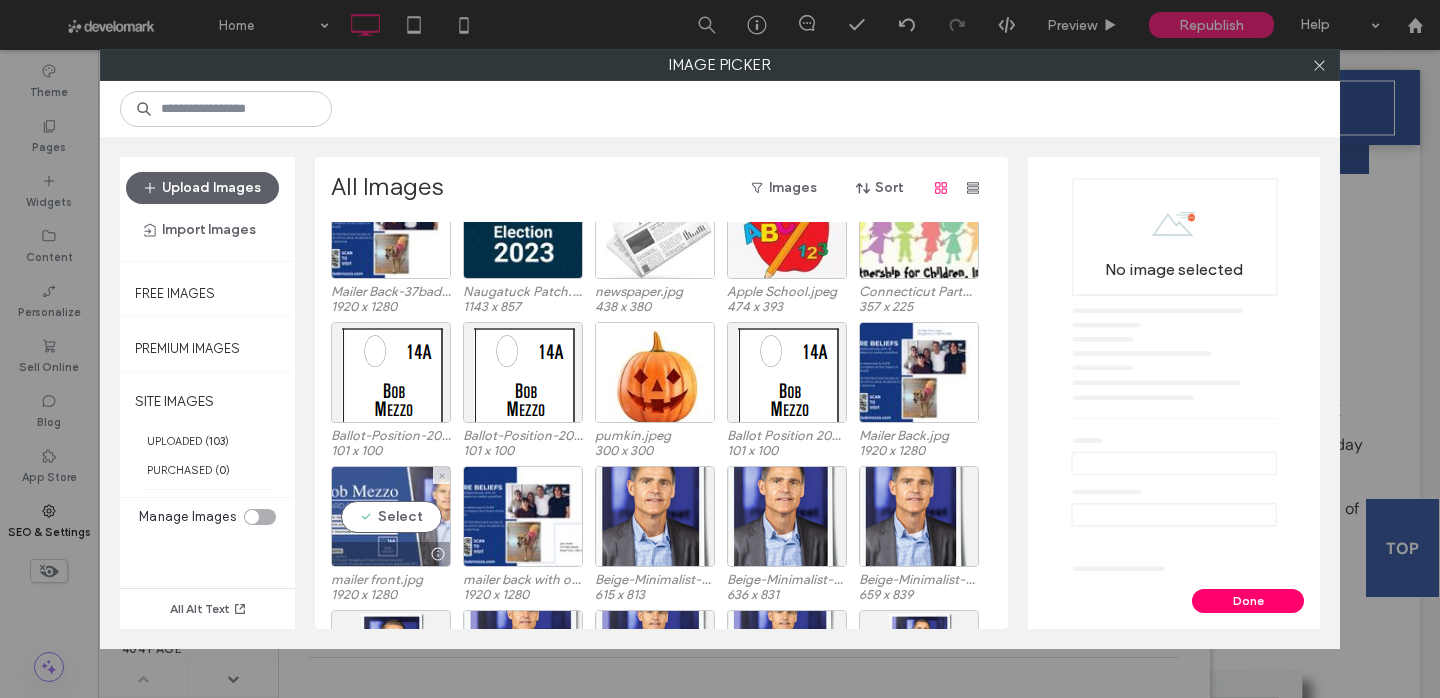 click on "Select" at bounding box center (391, 516) 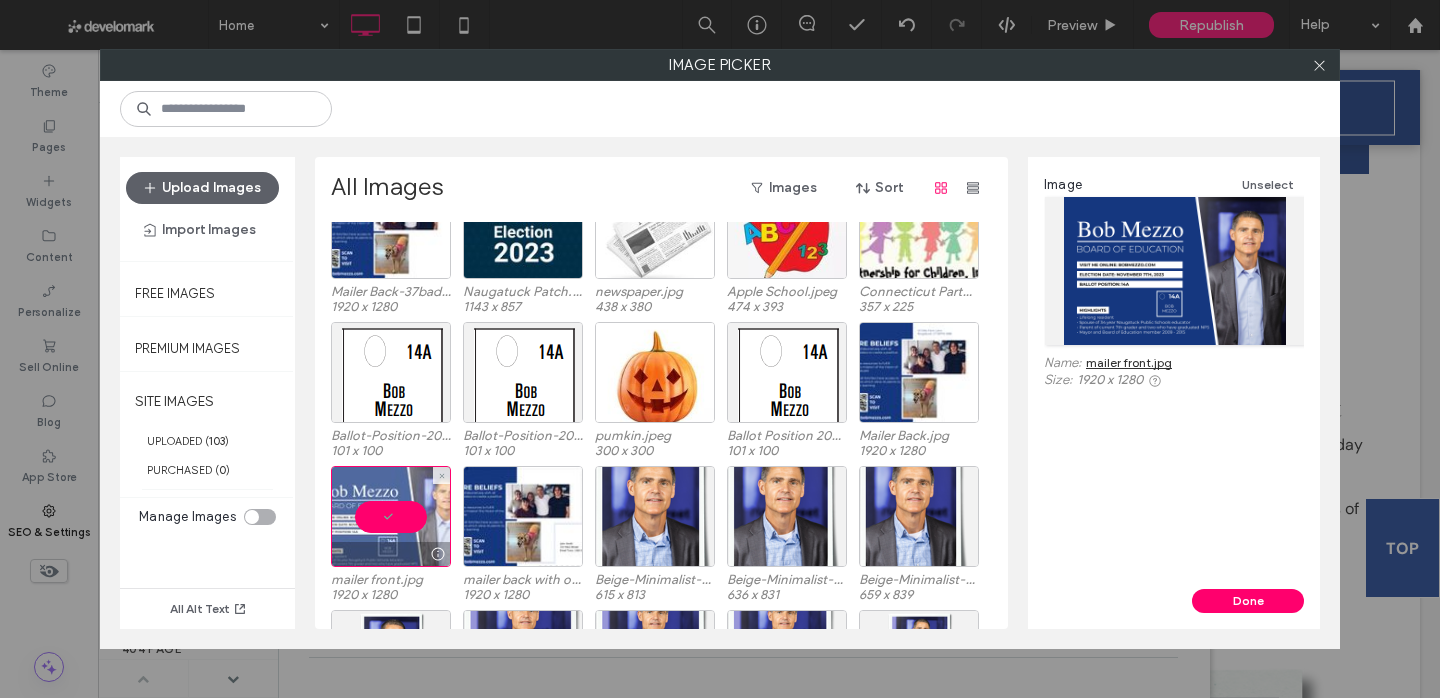 click at bounding box center (391, 516) 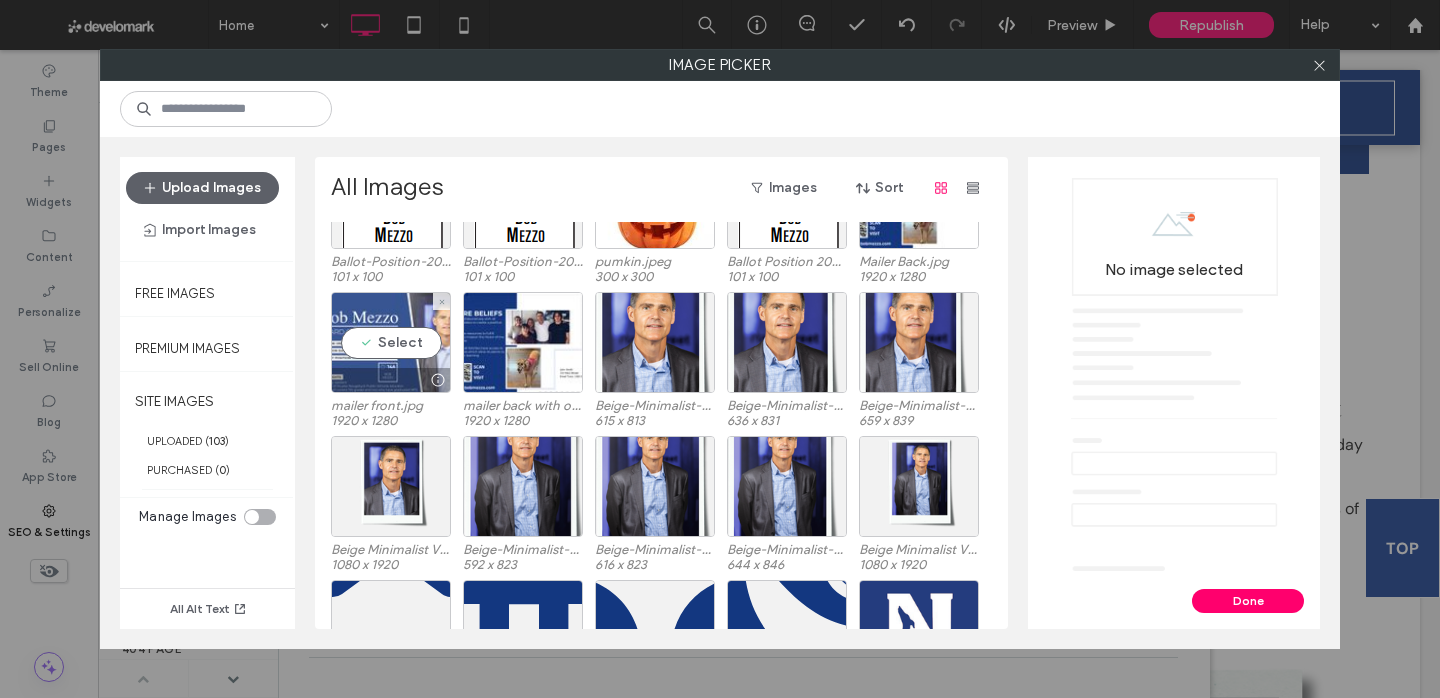 scroll, scrollTop: 603, scrollLeft: 0, axis: vertical 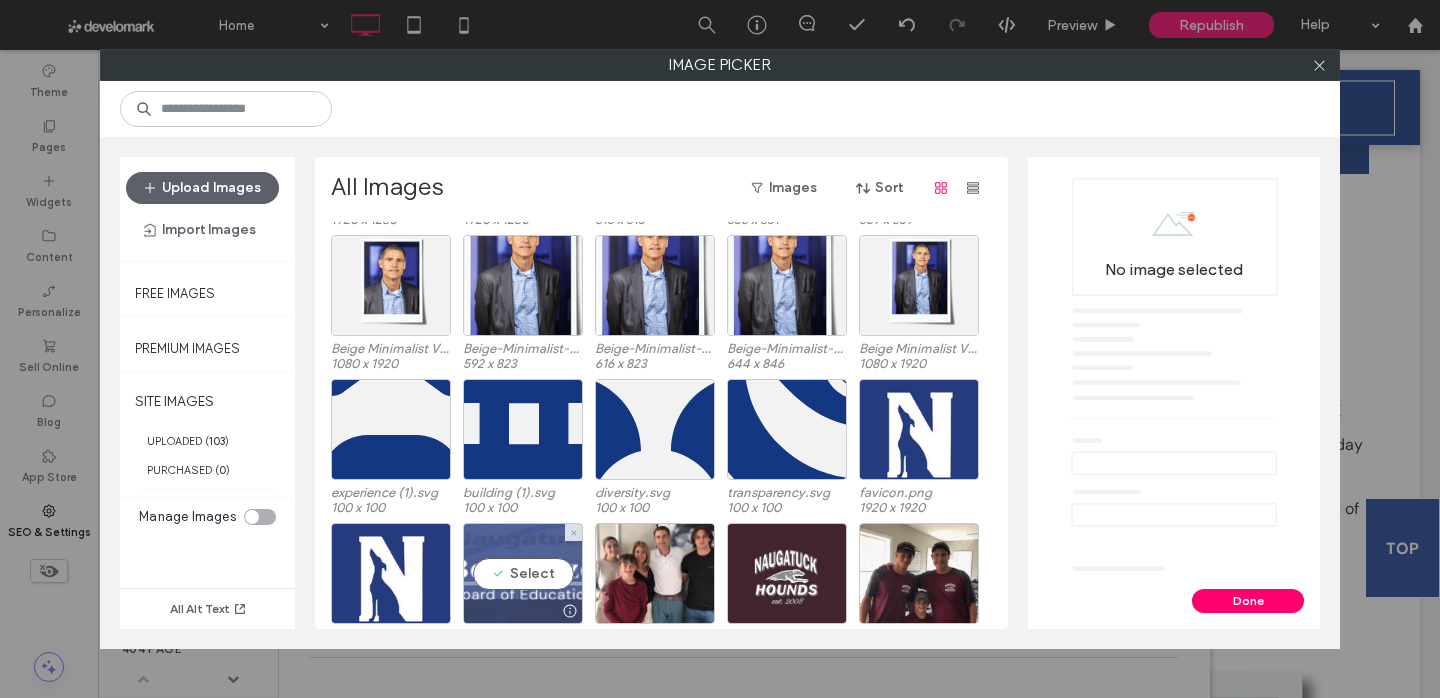 click on "Select" at bounding box center [523, 573] 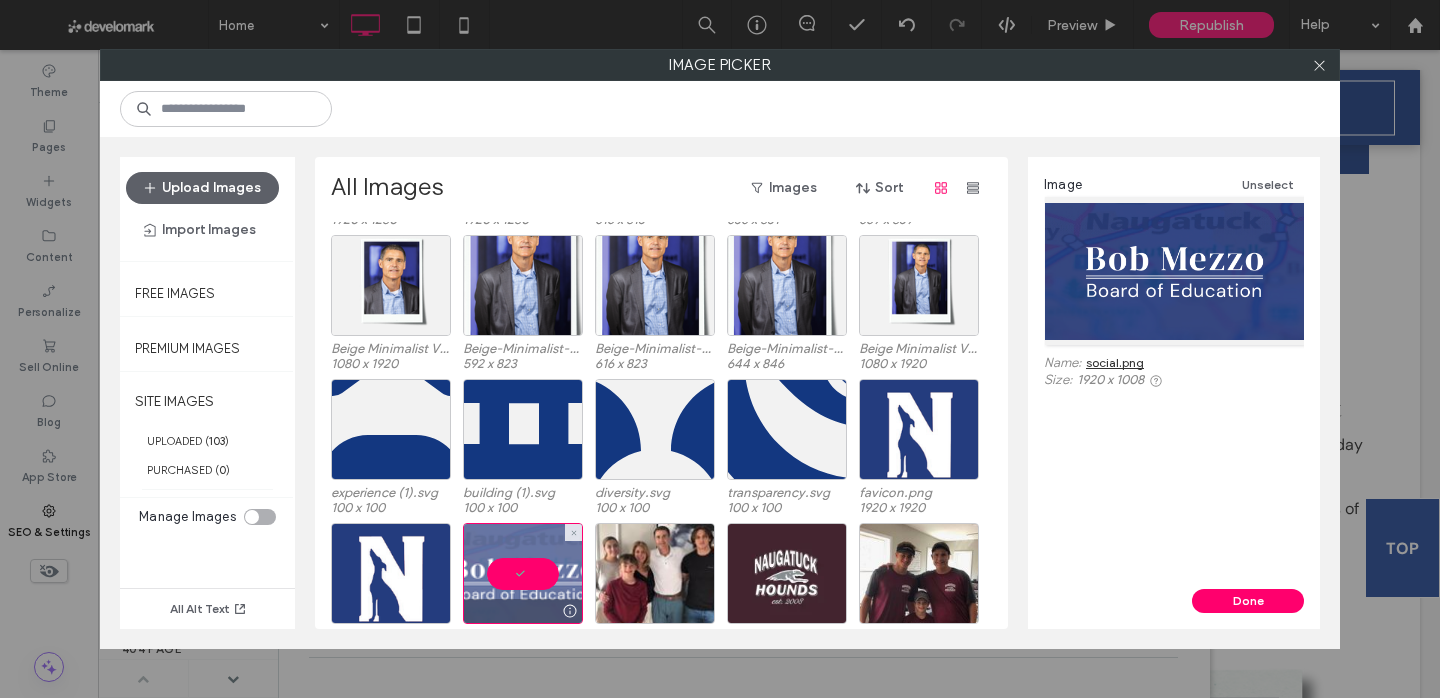 click at bounding box center [523, 573] 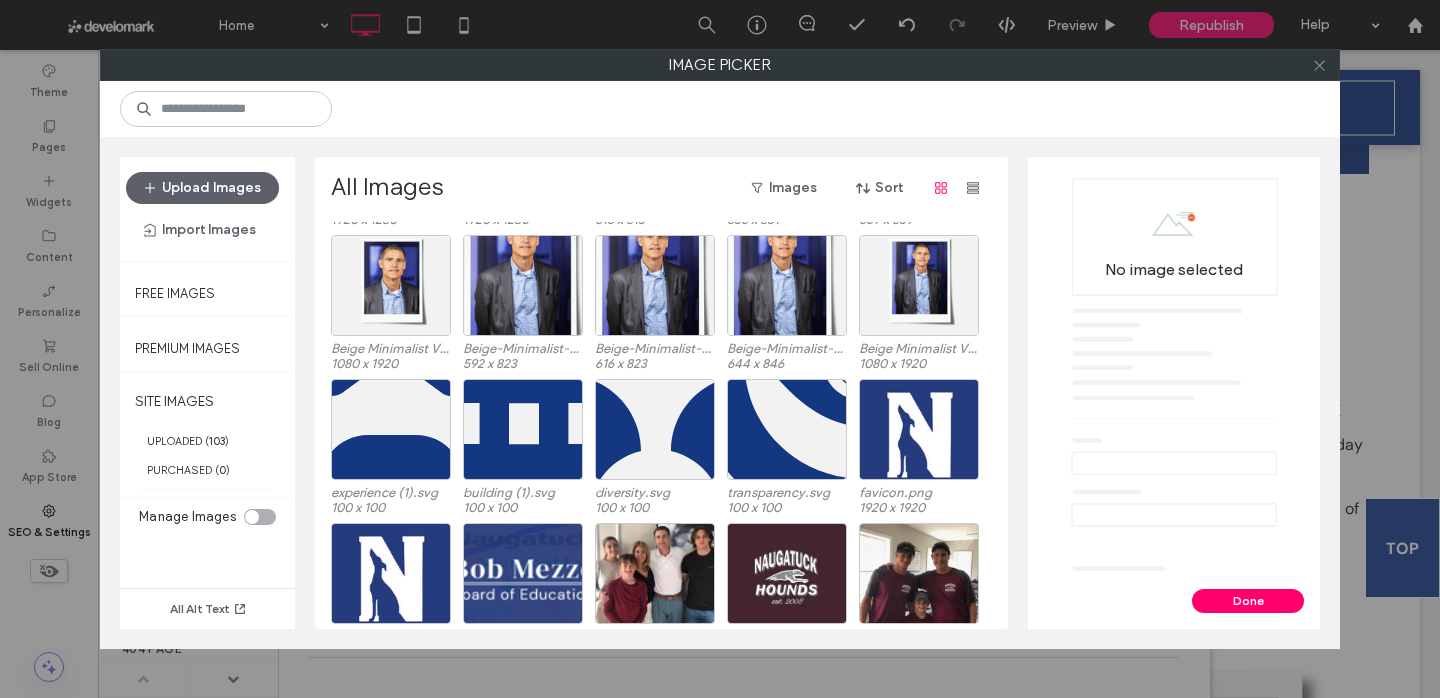 click 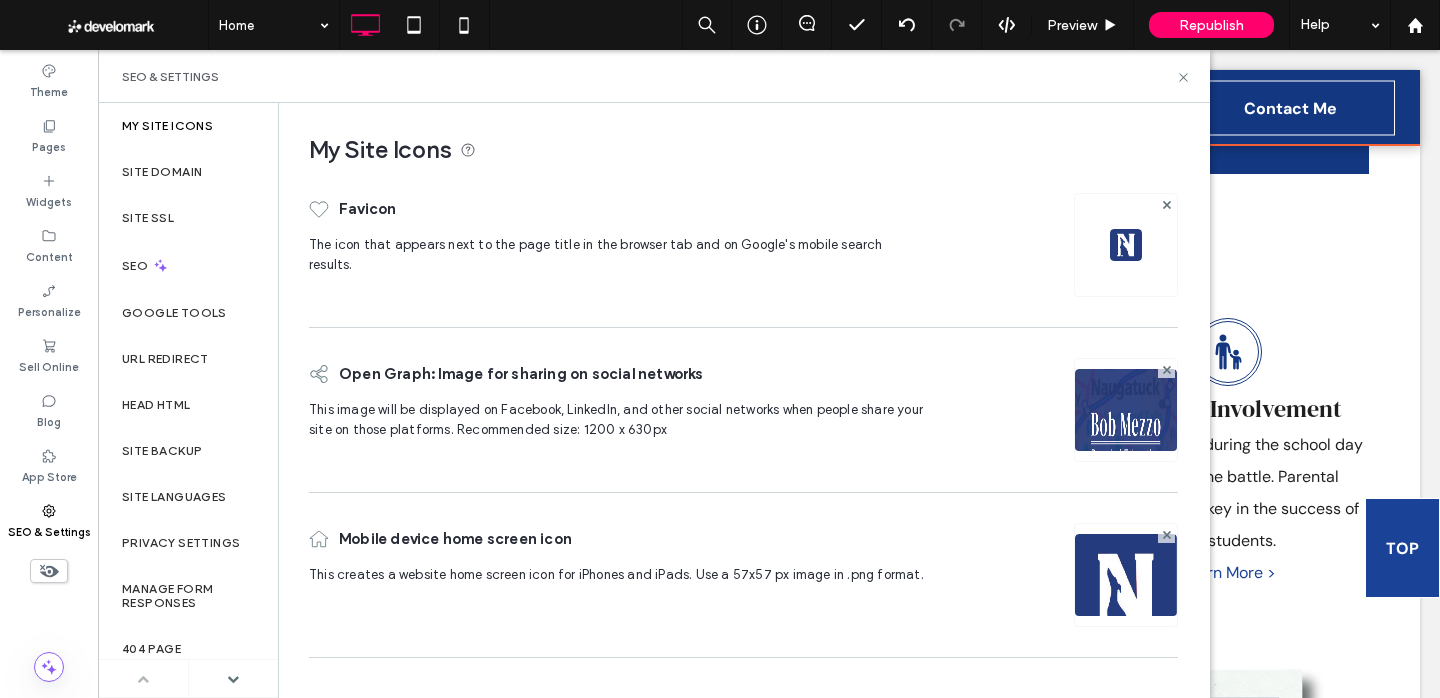 click at bounding box center (769, 107) 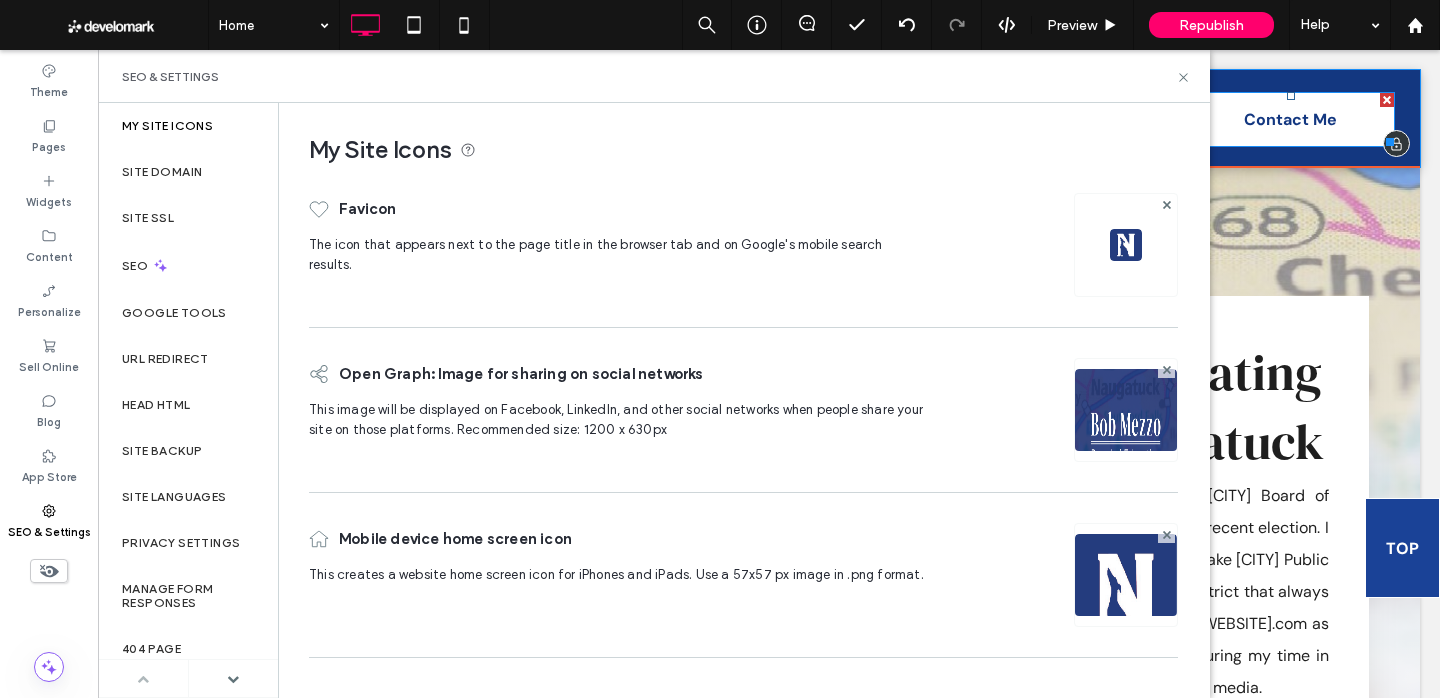 scroll, scrollTop: 0, scrollLeft: 0, axis: both 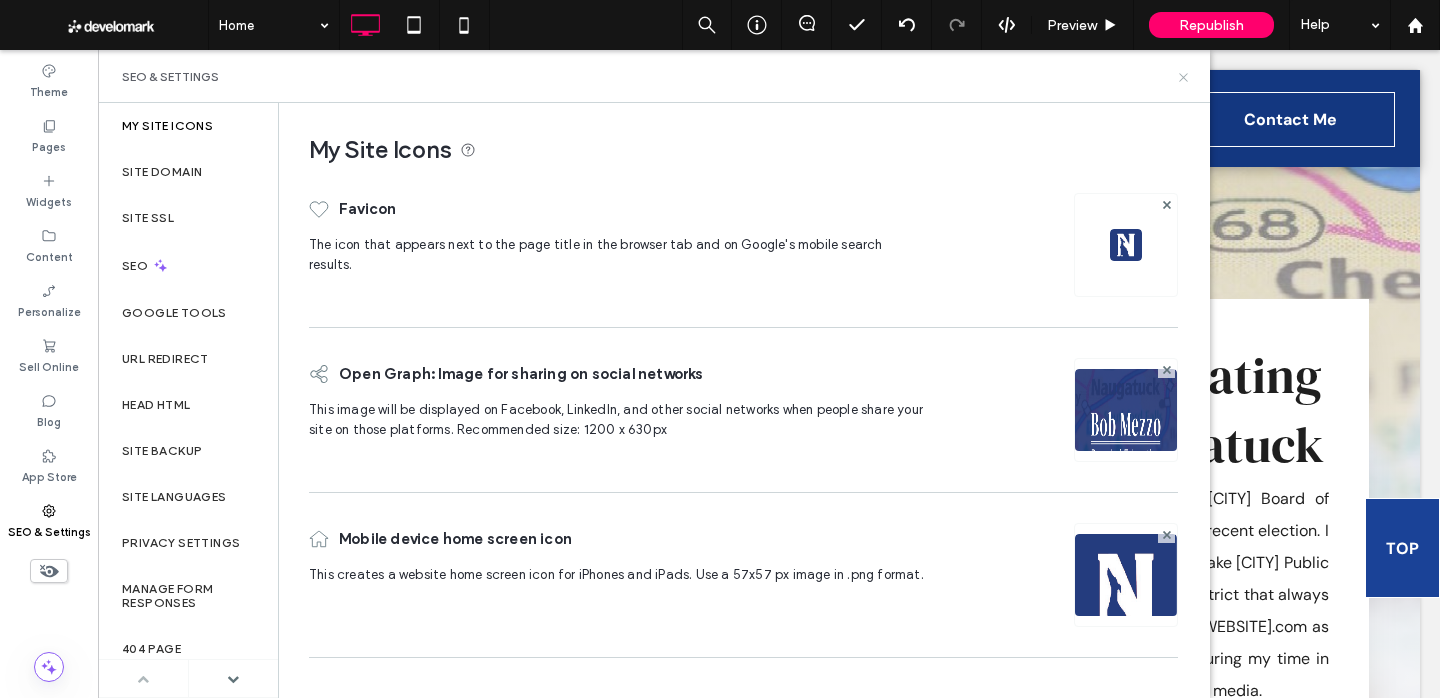 click 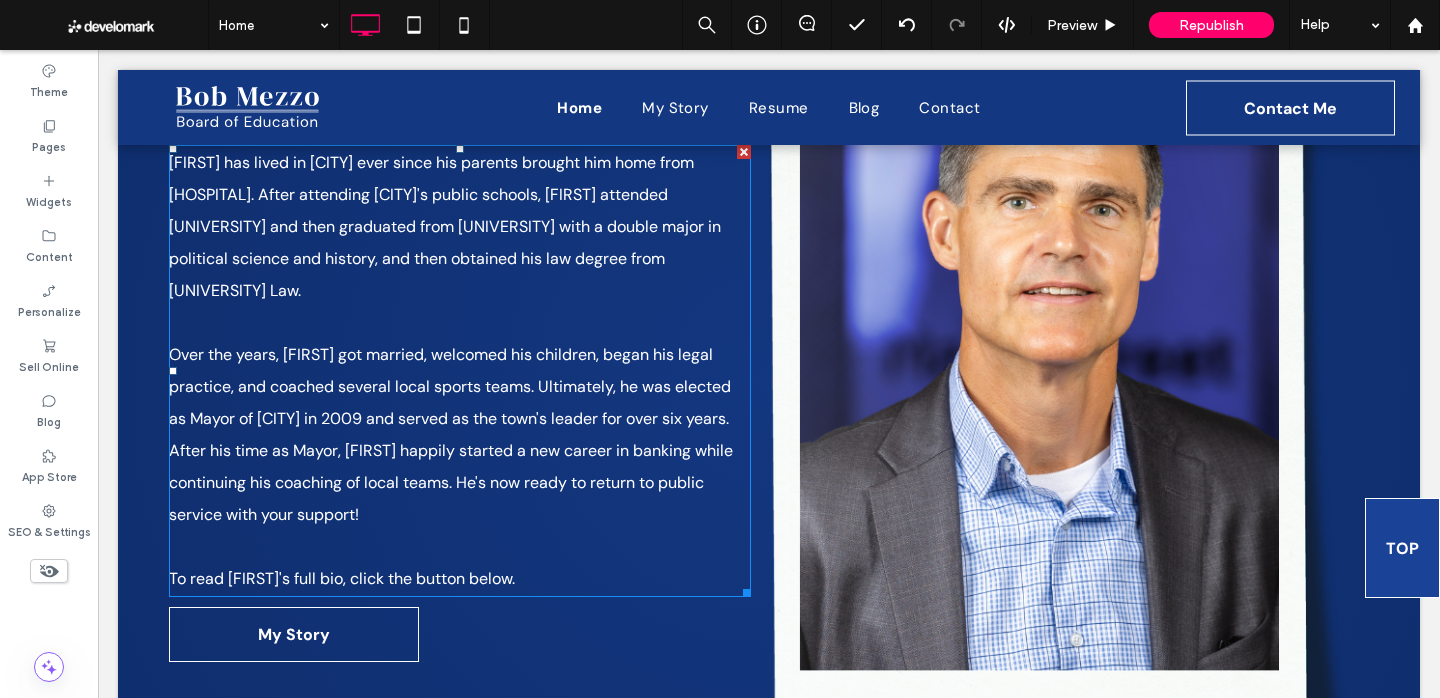 scroll, scrollTop: 1536, scrollLeft: 0, axis: vertical 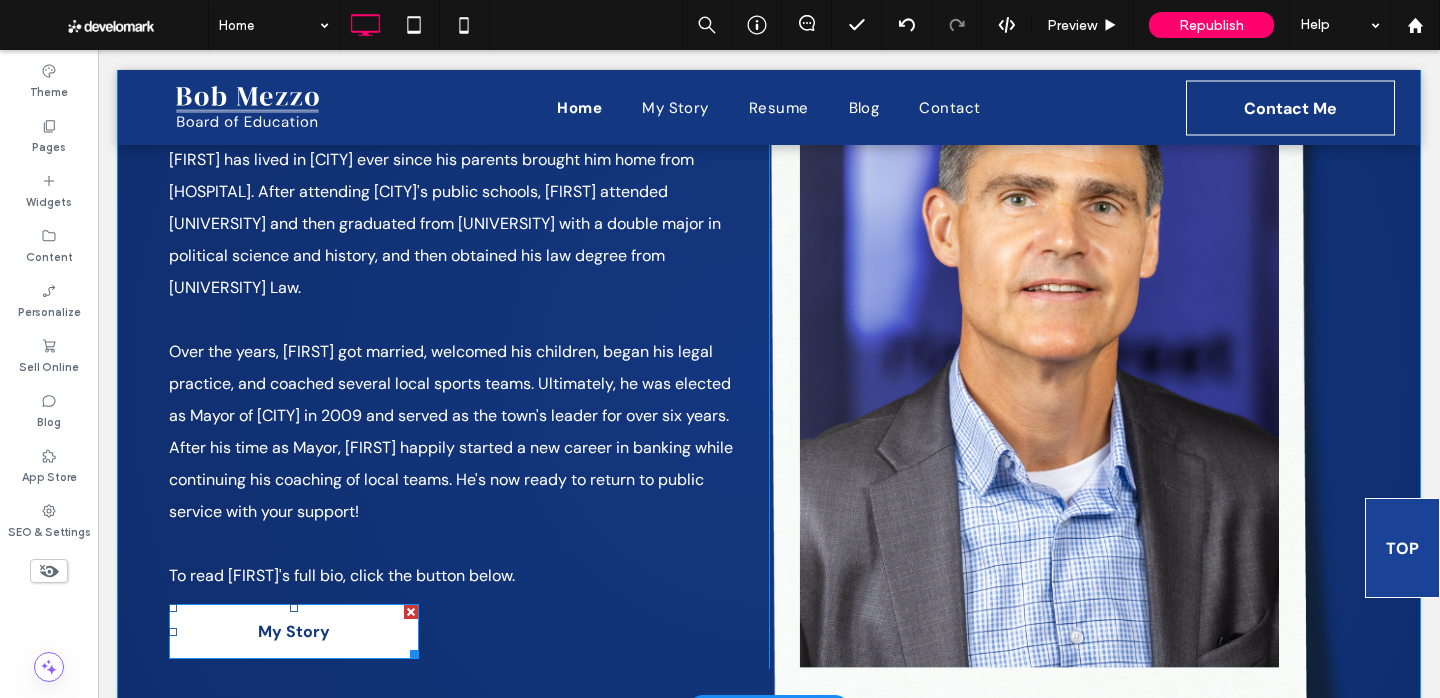 click on "My Story" at bounding box center [294, 631] 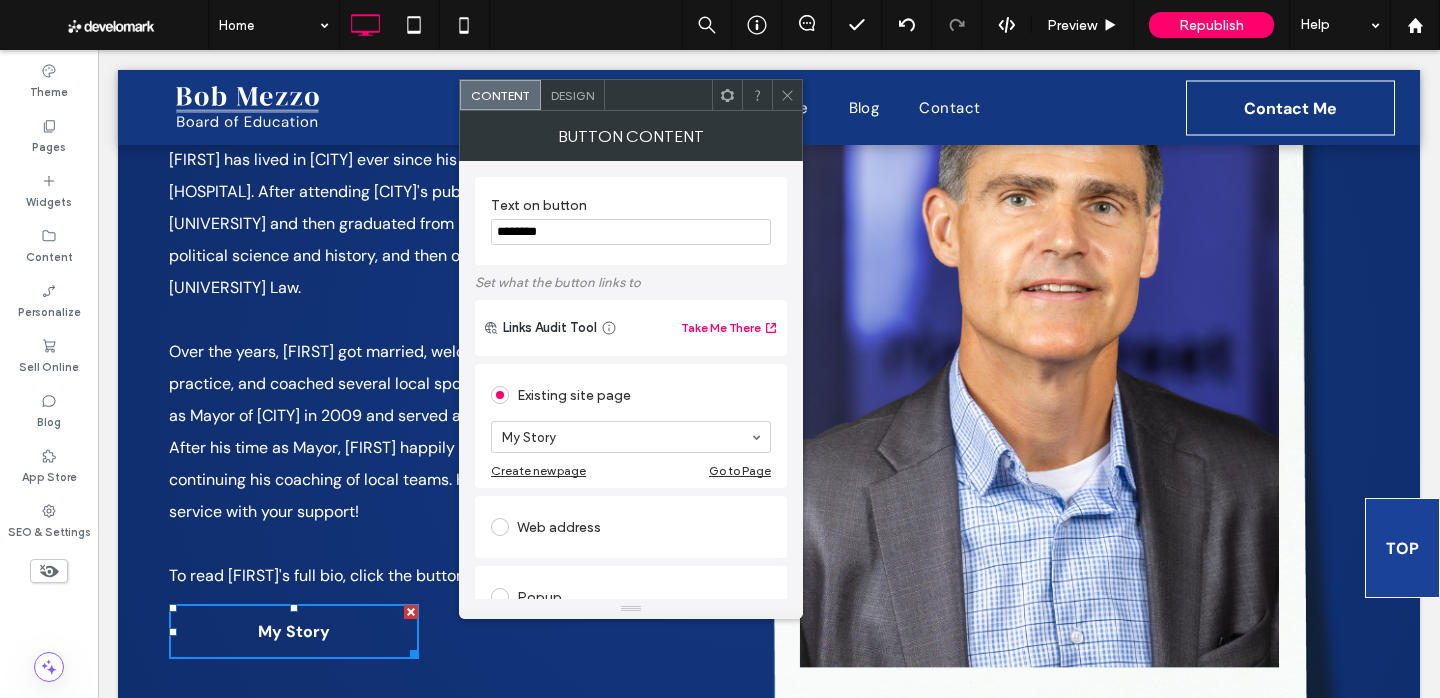 click 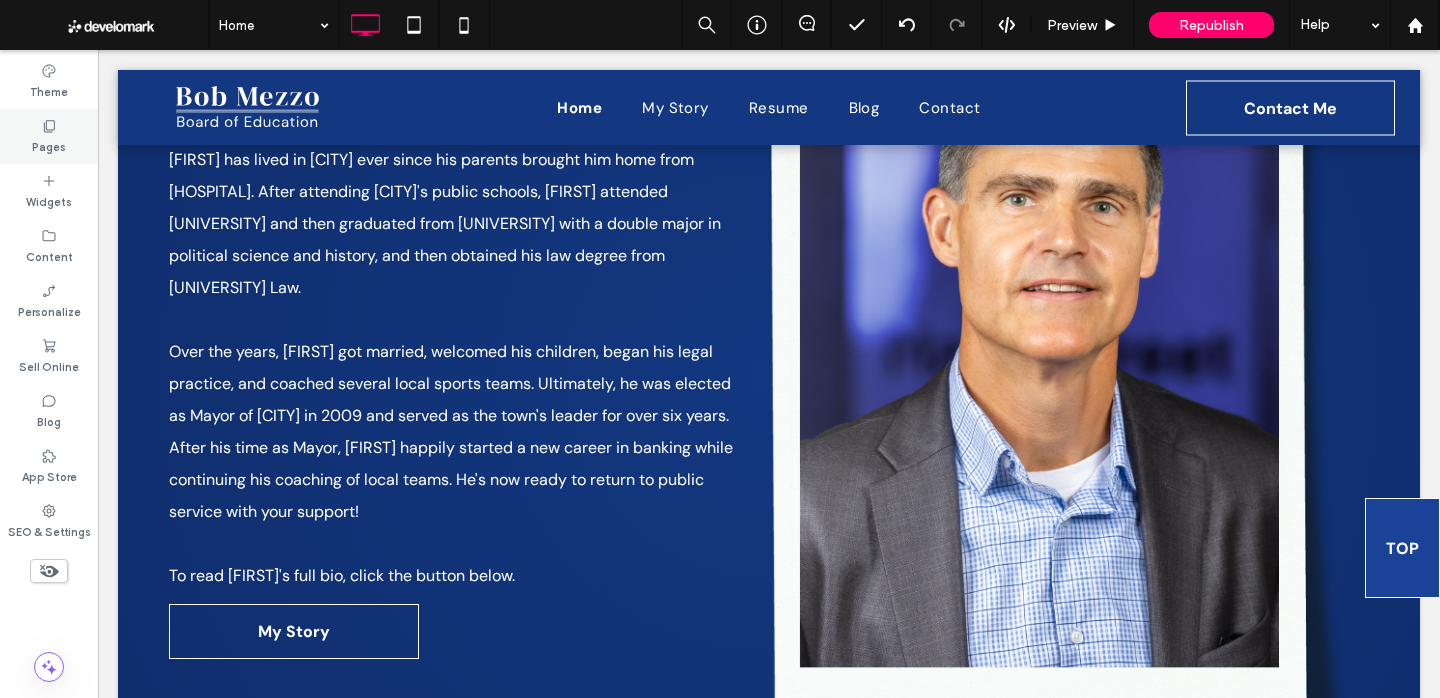 click on "Pages" at bounding box center [49, 145] 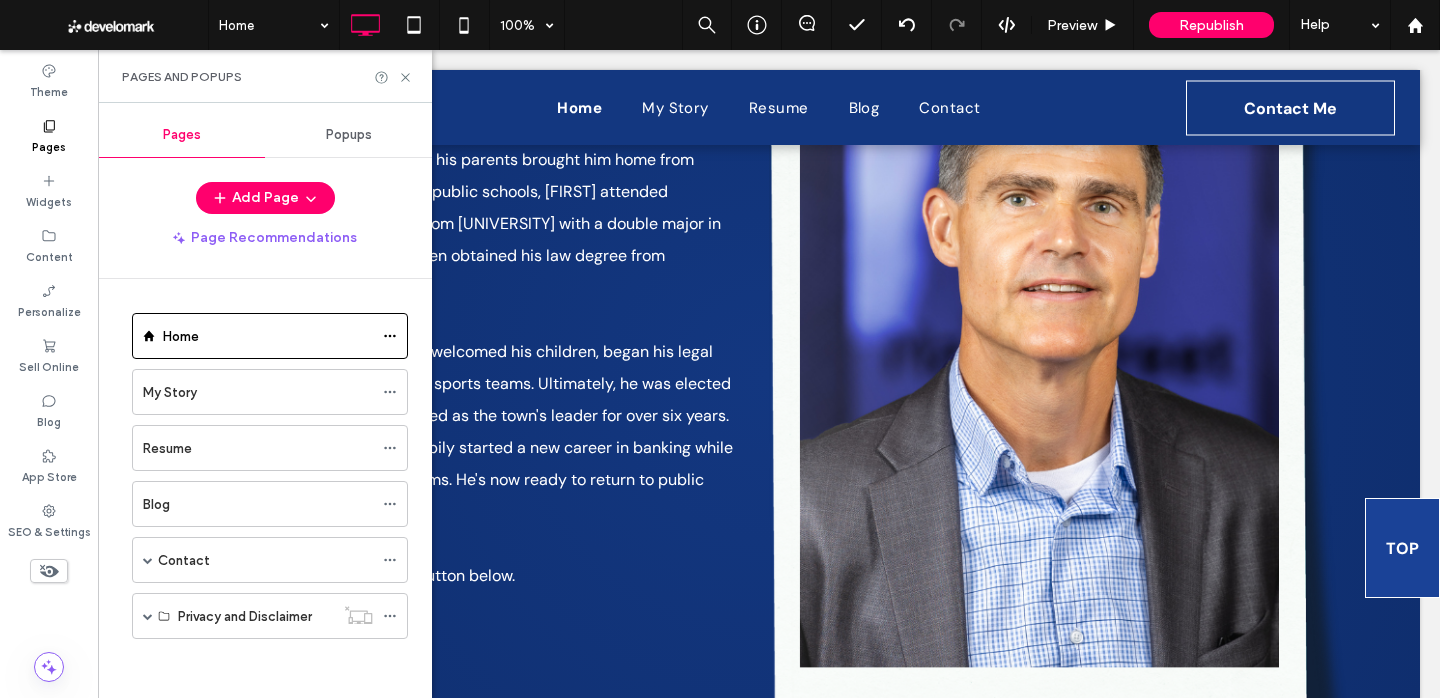 drag, startPoint x: 170, startPoint y: 397, endPoint x: 178, endPoint y: 381, distance: 17.888544 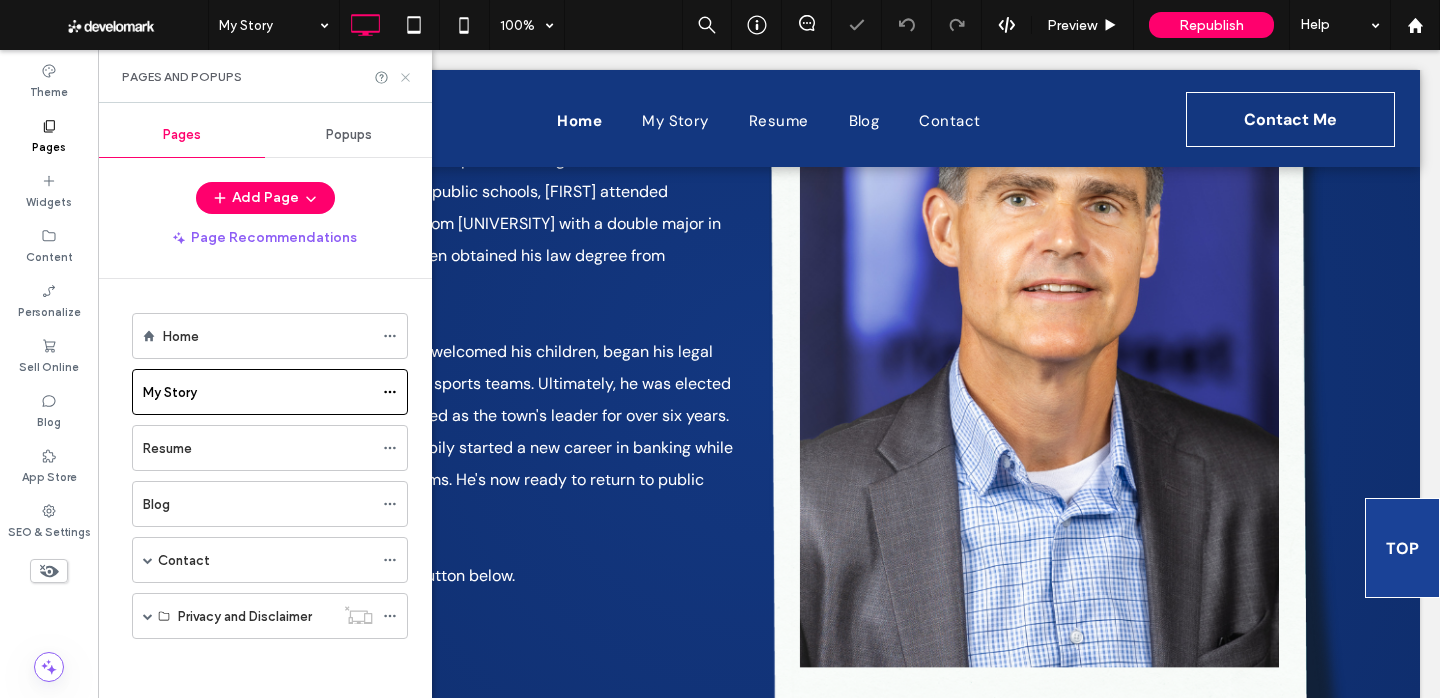 click 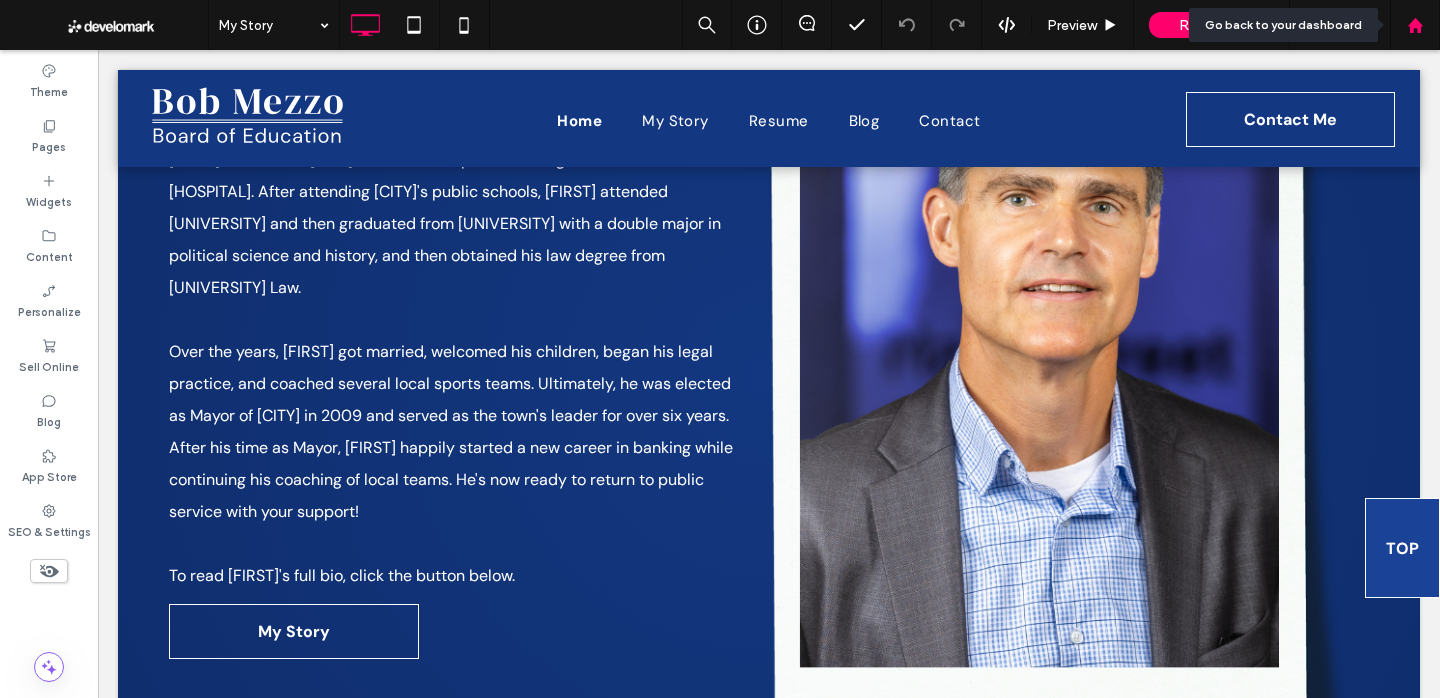 click at bounding box center (1415, 25) 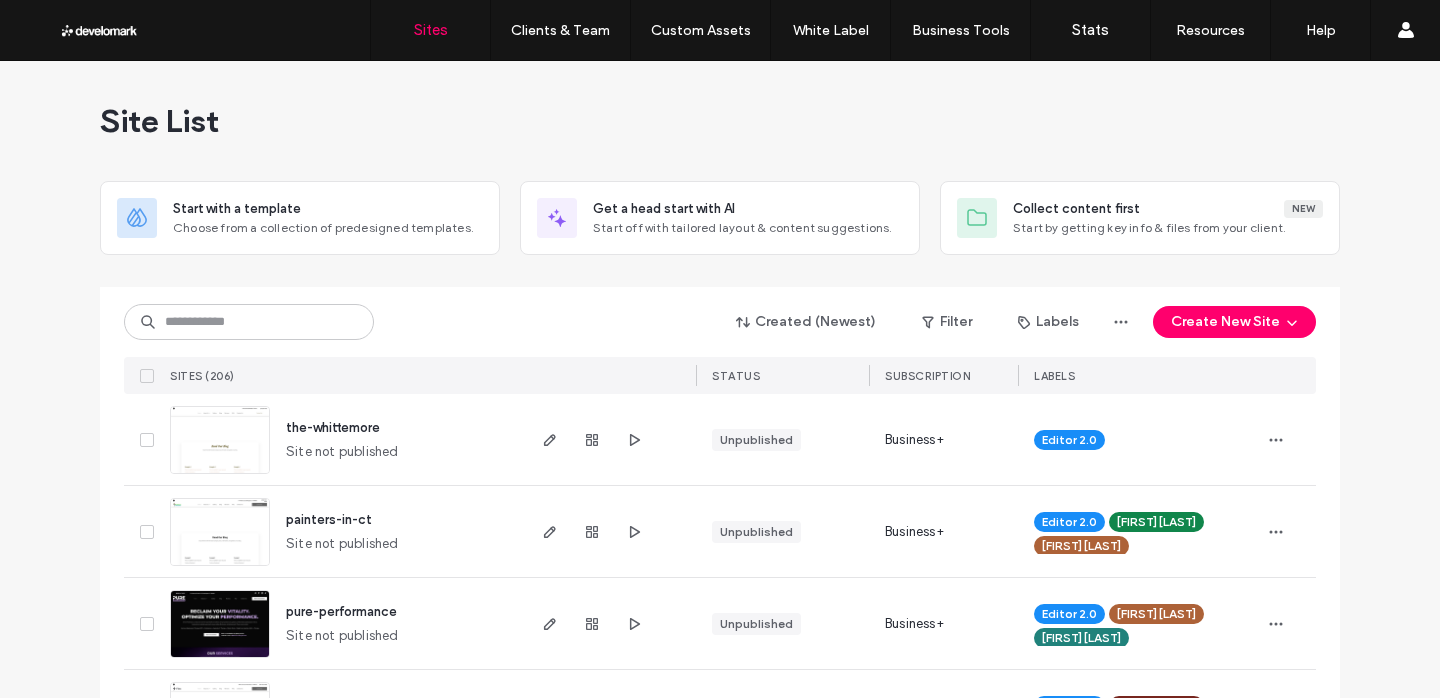 scroll, scrollTop: 0, scrollLeft: 0, axis: both 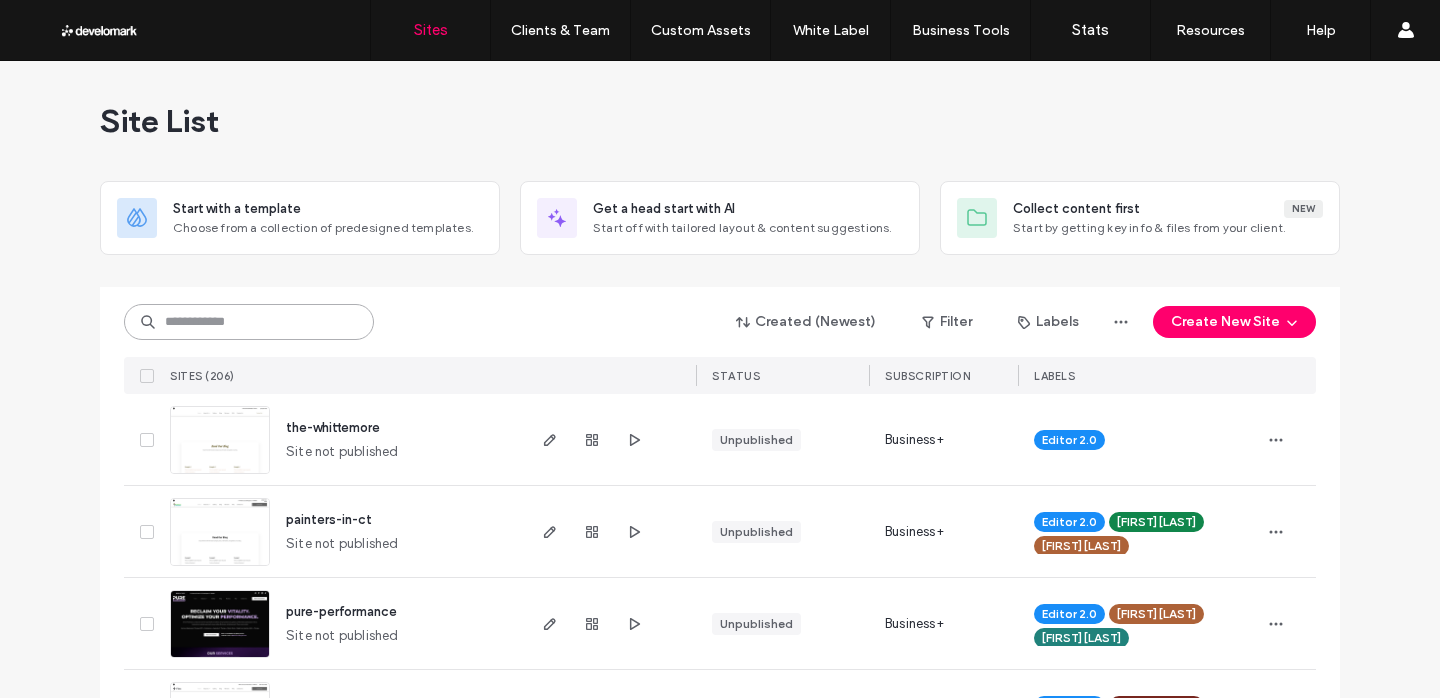 click at bounding box center (249, 322) 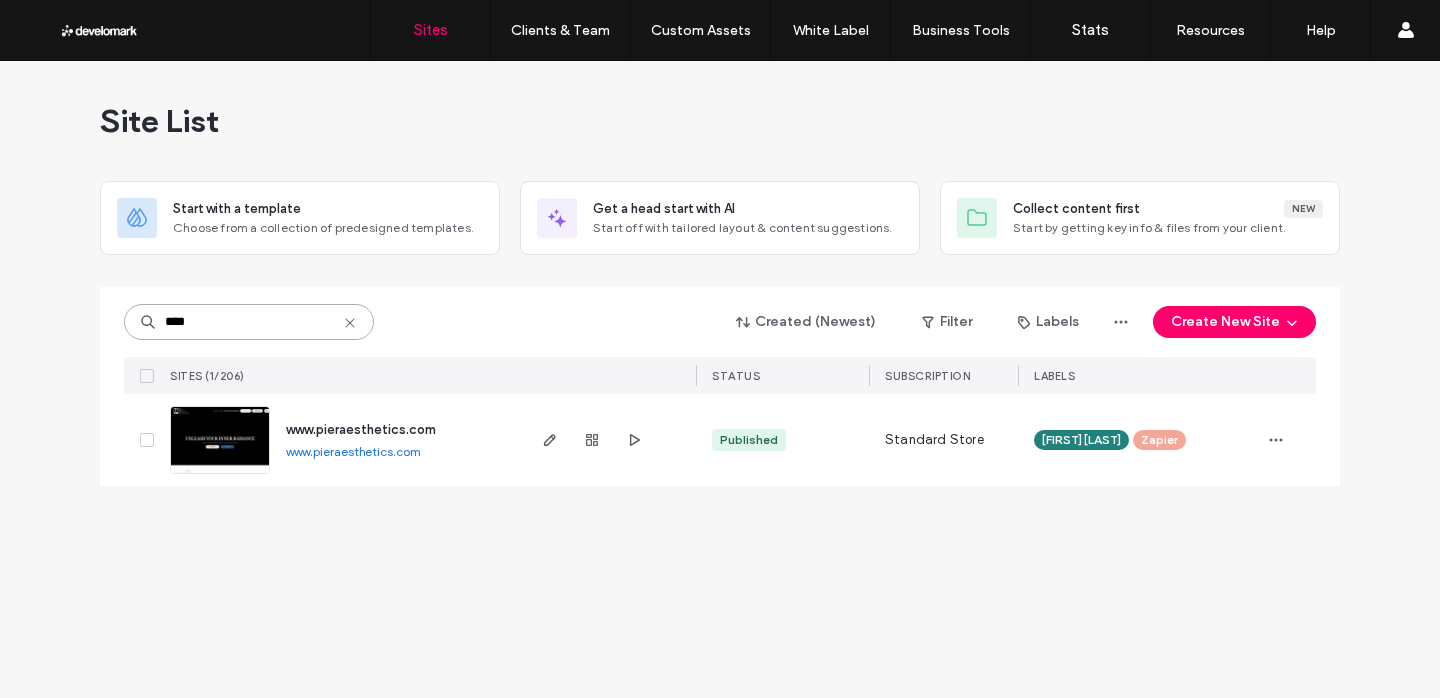 type on "****" 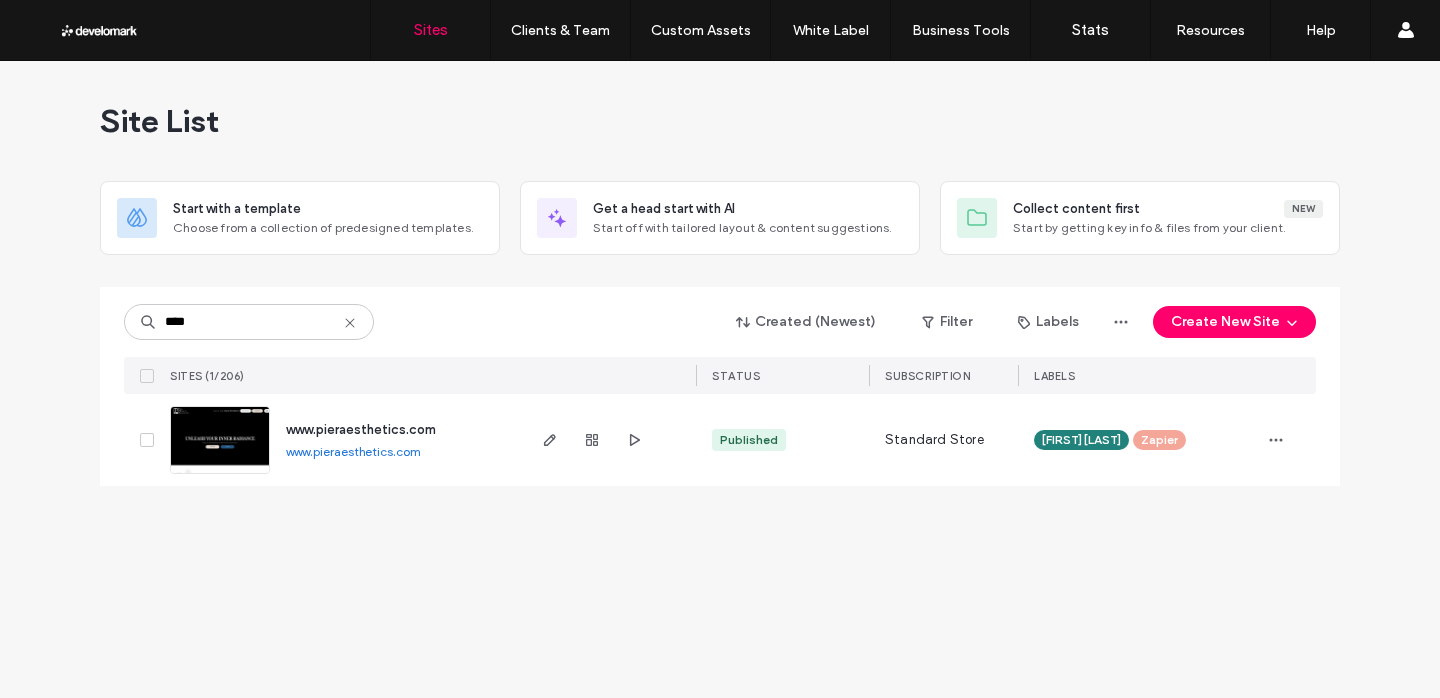 click on "www.pieraesthetics.com" at bounding box center [361, 429] 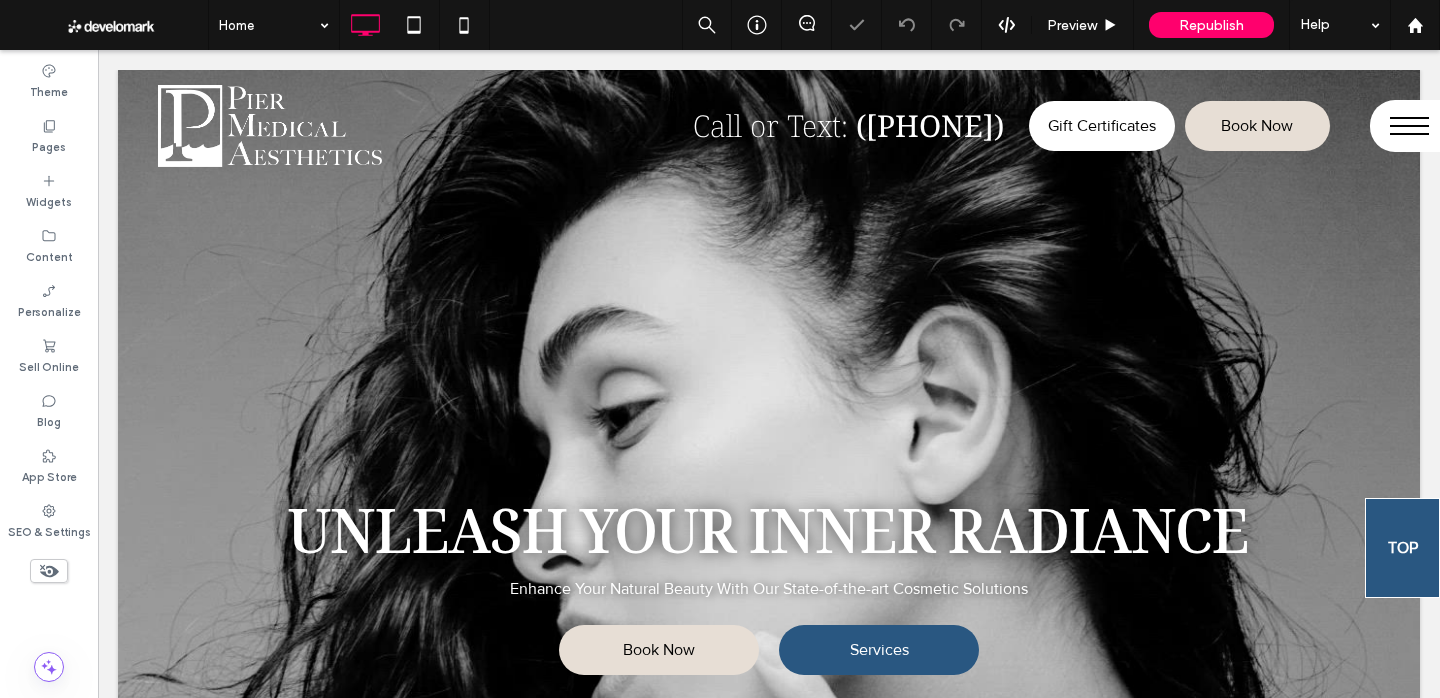 scroll, scrollTop: 0, scrollLeft: 0, axis: both 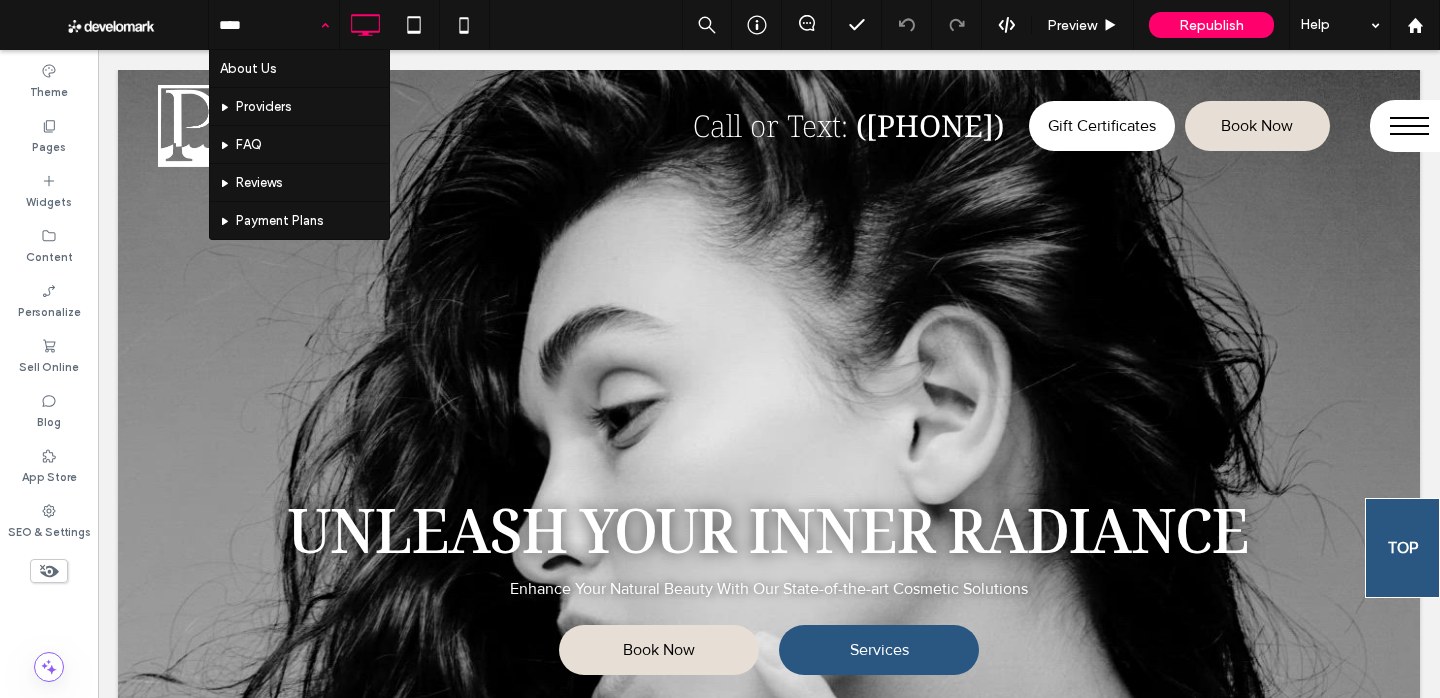 type on "*****" 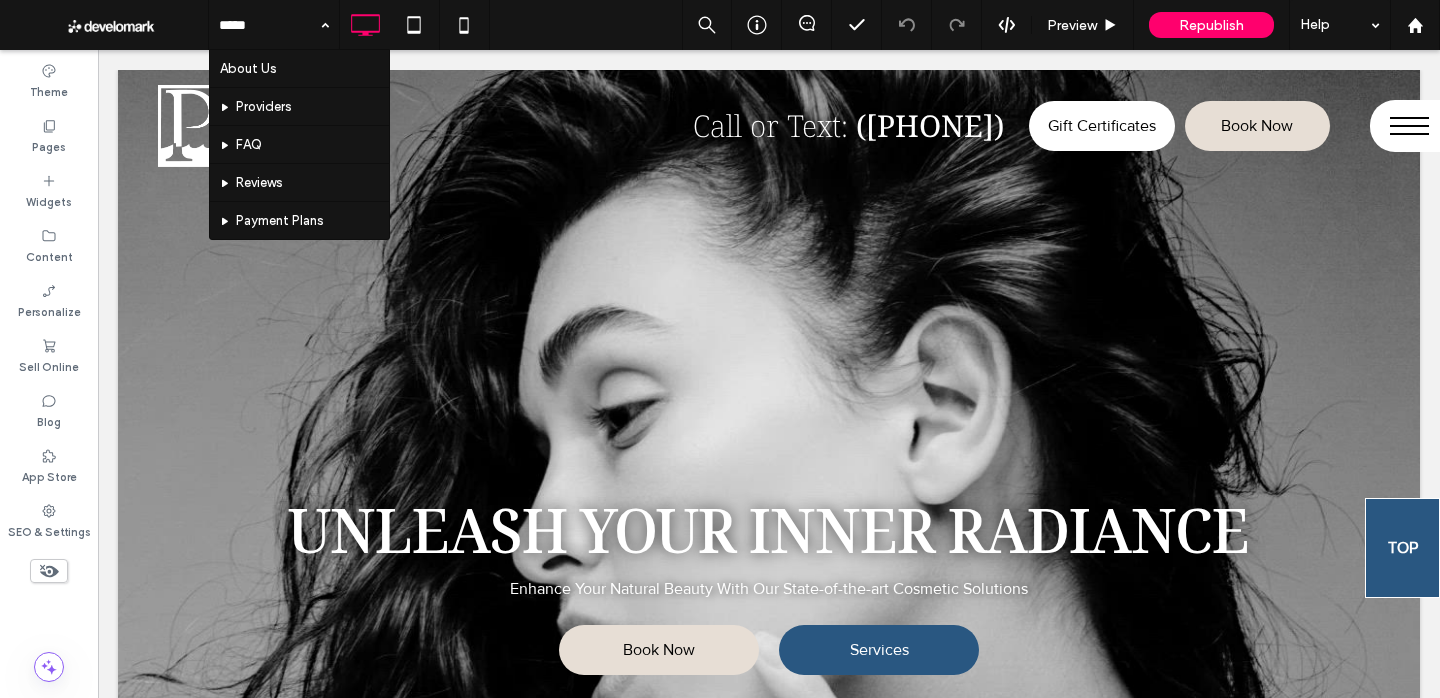 type 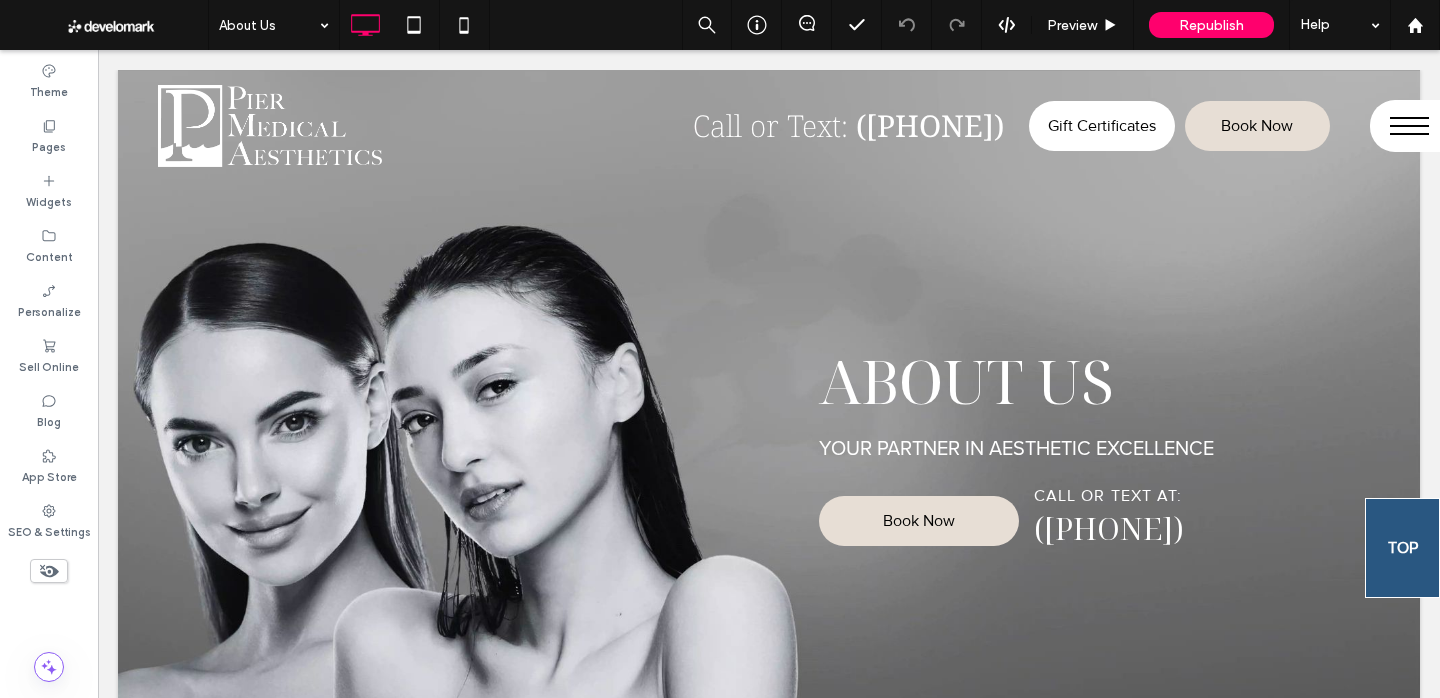 scroll, scrollTop: 0, scrollLeft: 0, axis: both 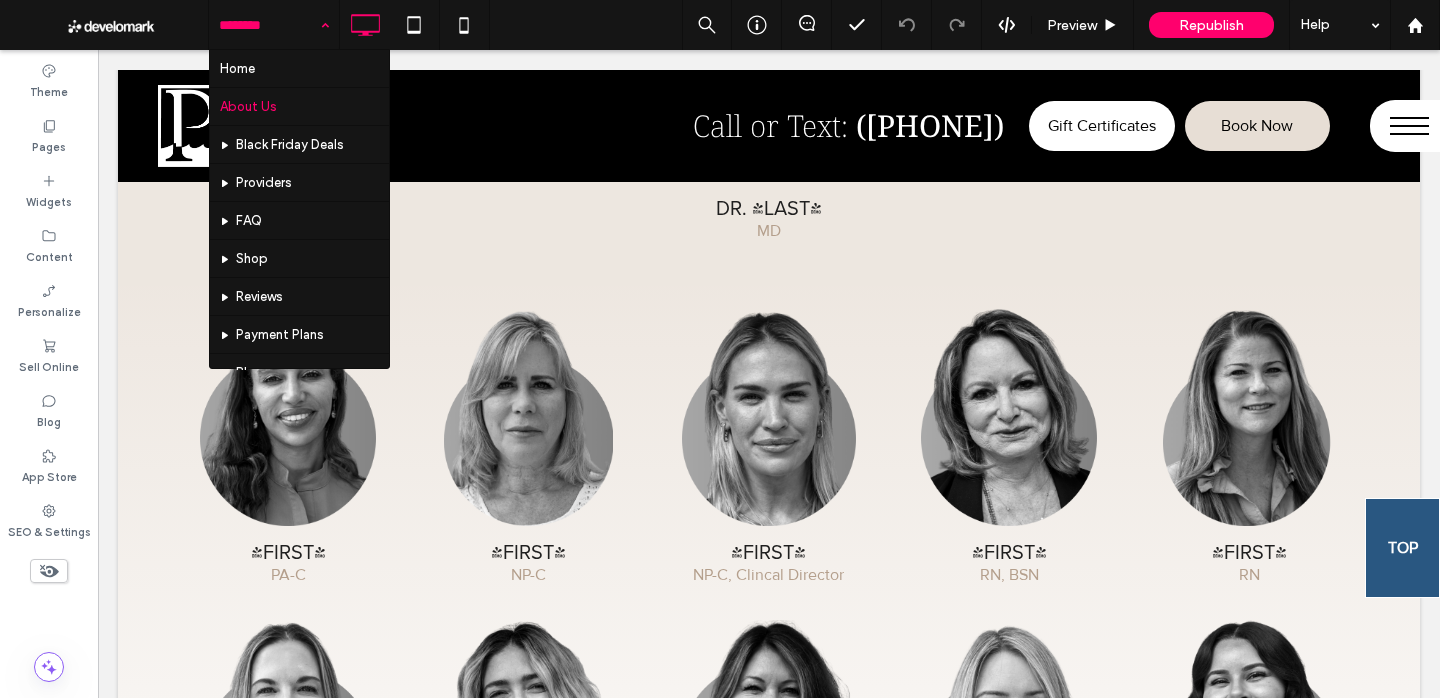 click on "Home About Us Black Friday Deals Providers FAQ Shop Reviews Payment Plans Blog Treatments Facial Treatments Body Treatments Sculptra Injectables Laser Hair Removal Microneedling Regenerative Treatments Skin Resurfacing Skin Tightening CoolSculpting CoolPeel® Ariessence PDGF+ Conditions Collagen Loss Excess Body Fat Excessive Sweating Fine Lines & Wrinkles Pigmentation & Sun Damage Sagging Skin Scars & Stretch Marks Unwanted Hair Products We Recommend Contact Us Thank You Privacy Disclaimer Terms Of Use COVID-19 Policy Web Accessibility Statement Landing Page Template Service Page Template Sections Test Page Mockup 2 Careers Career Application Thank You Gallery" at bounding box center [274, 25] 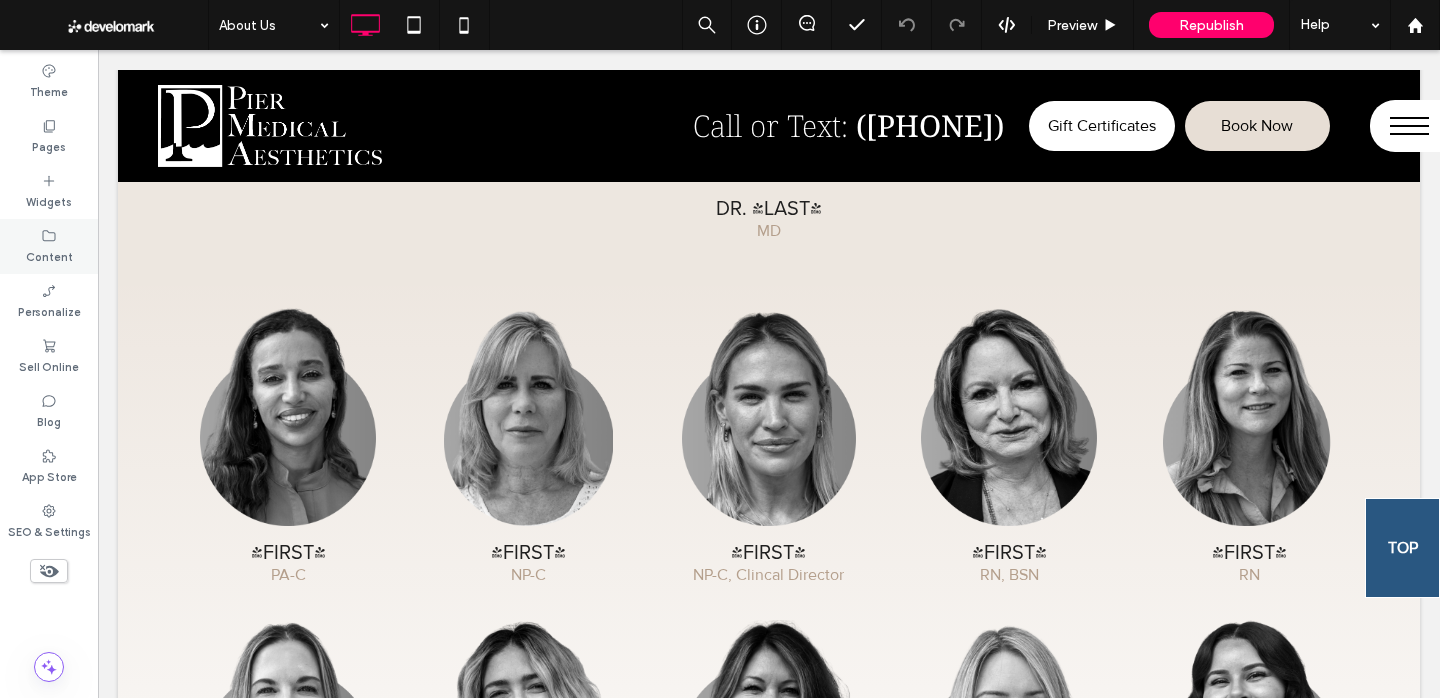 click on "Content" at bounding box center (49, 255) 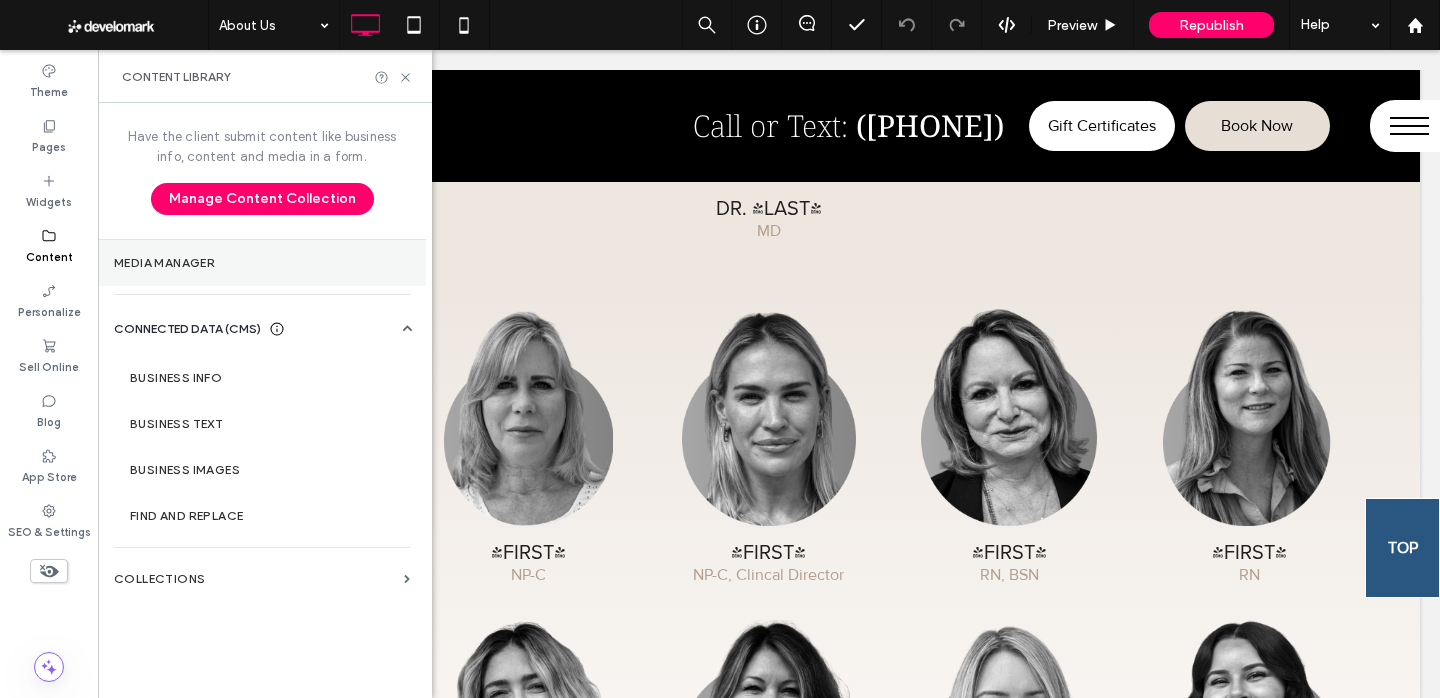 click on "Media Manager" at bounding box center [262, 263] 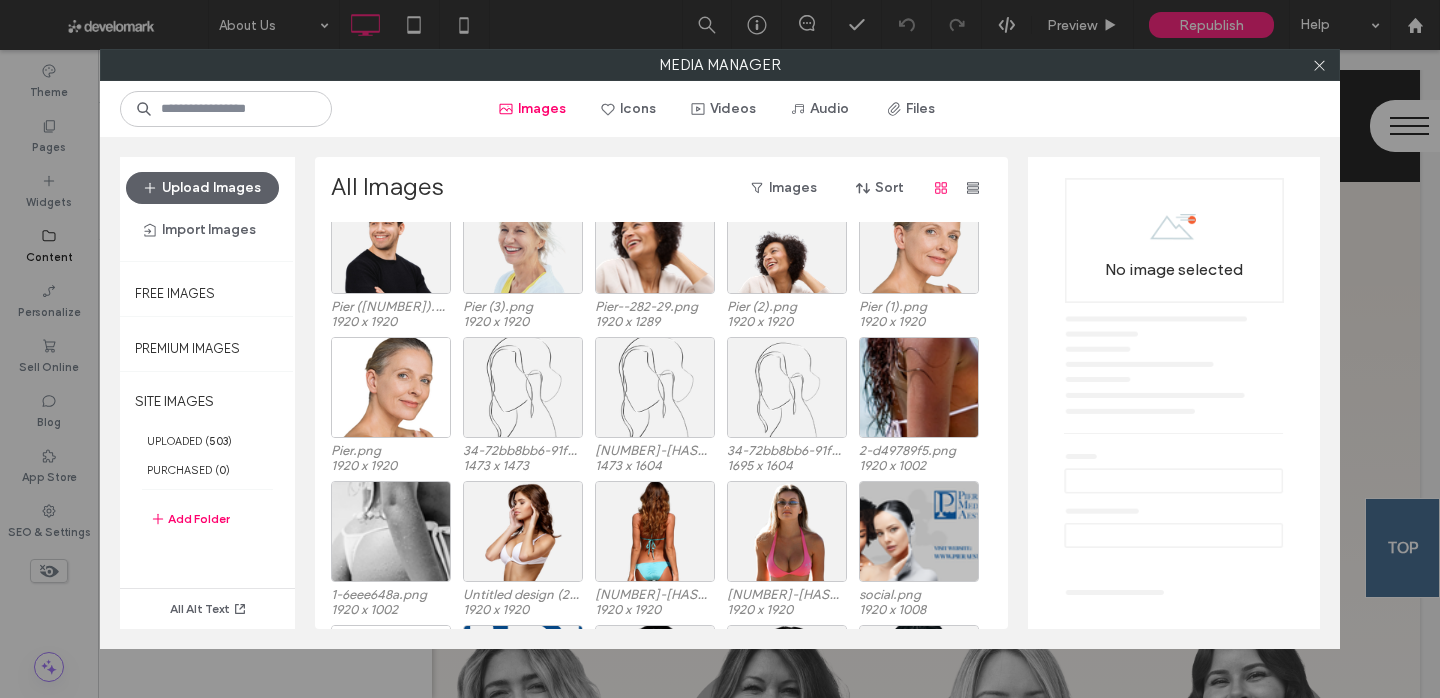 scroll, scrollTop: 4180, scrollLeft: 0, axis: vertical 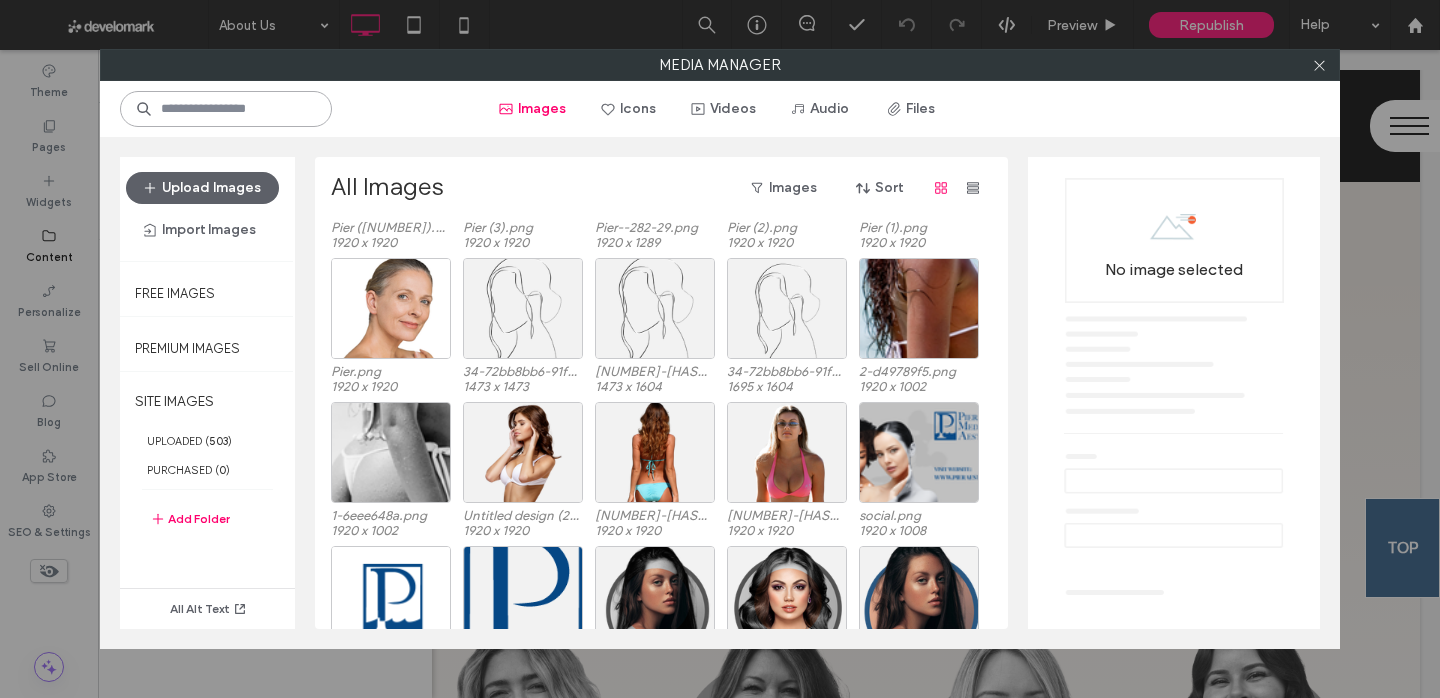 click at bounding box center (226, 109) 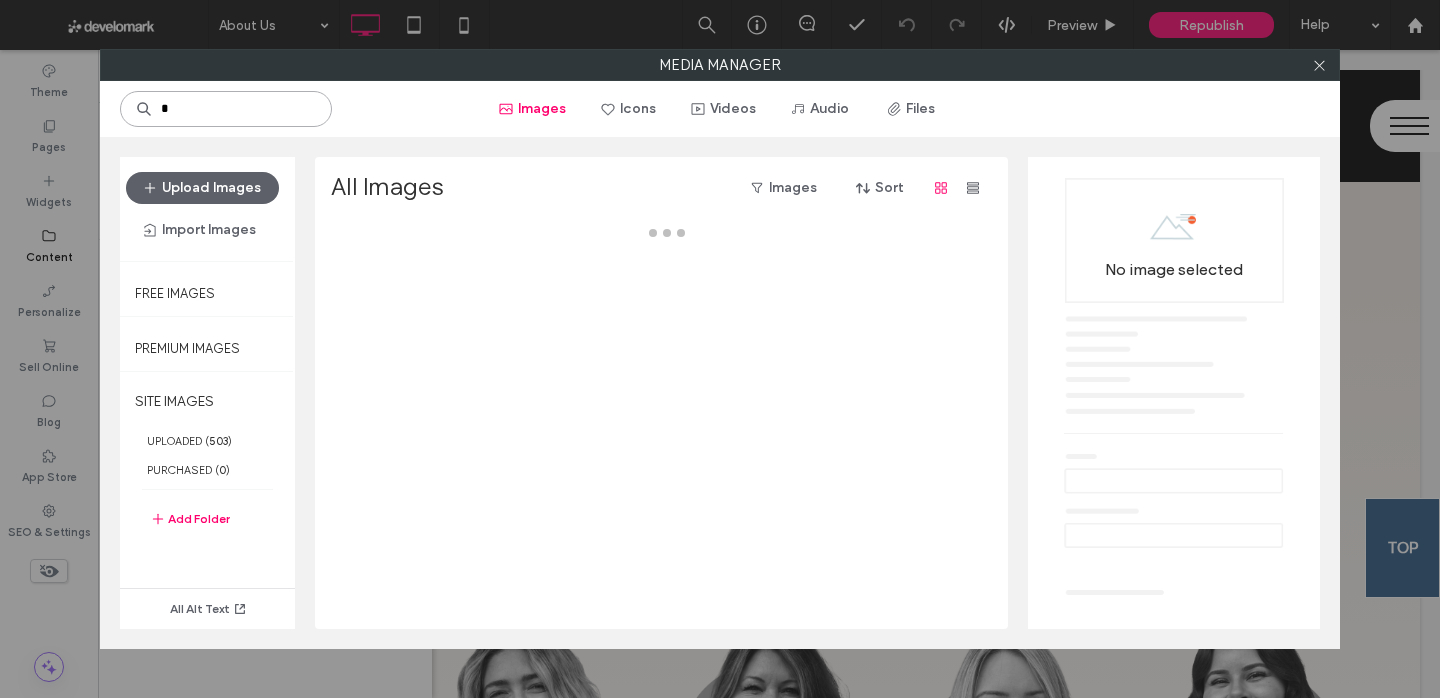 type on "*" 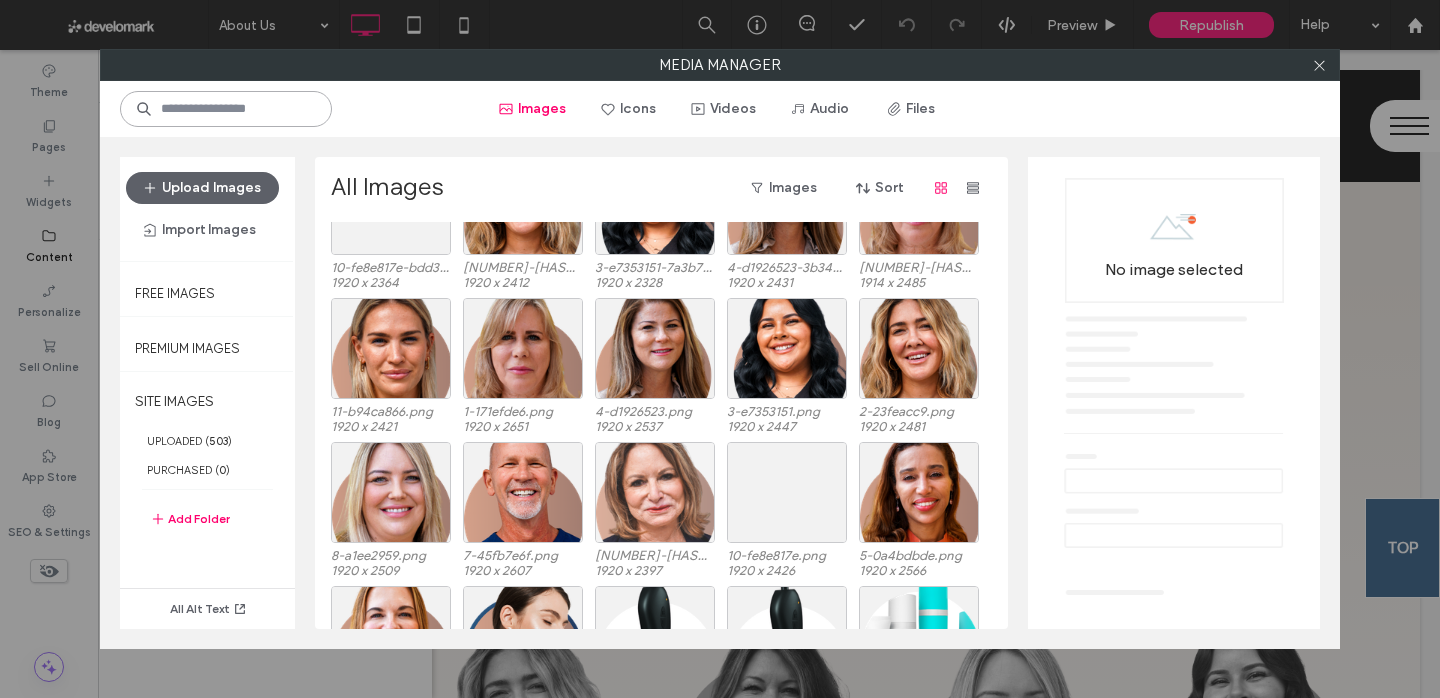 scroll, scrollTop: 8890, scrollLeft: 0, axis: vertical 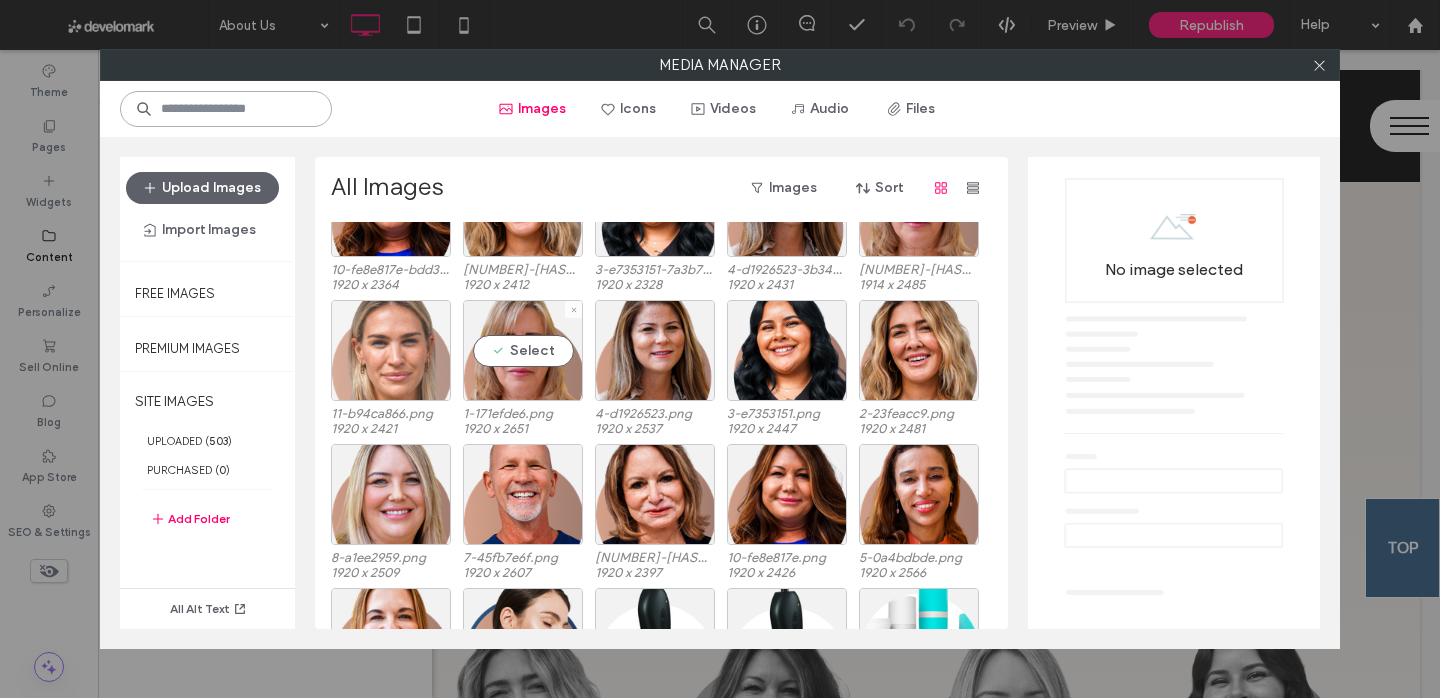 type 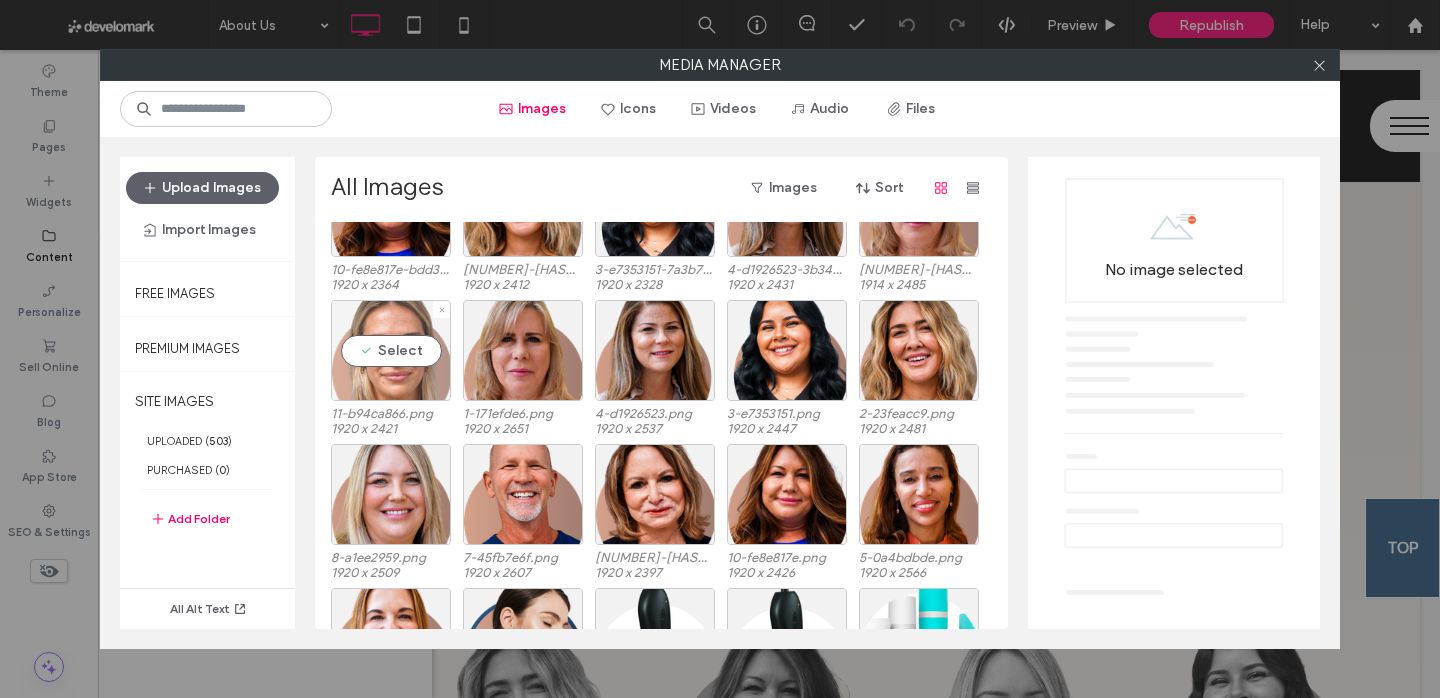 click on "Select" at bounding box center (391, 350) 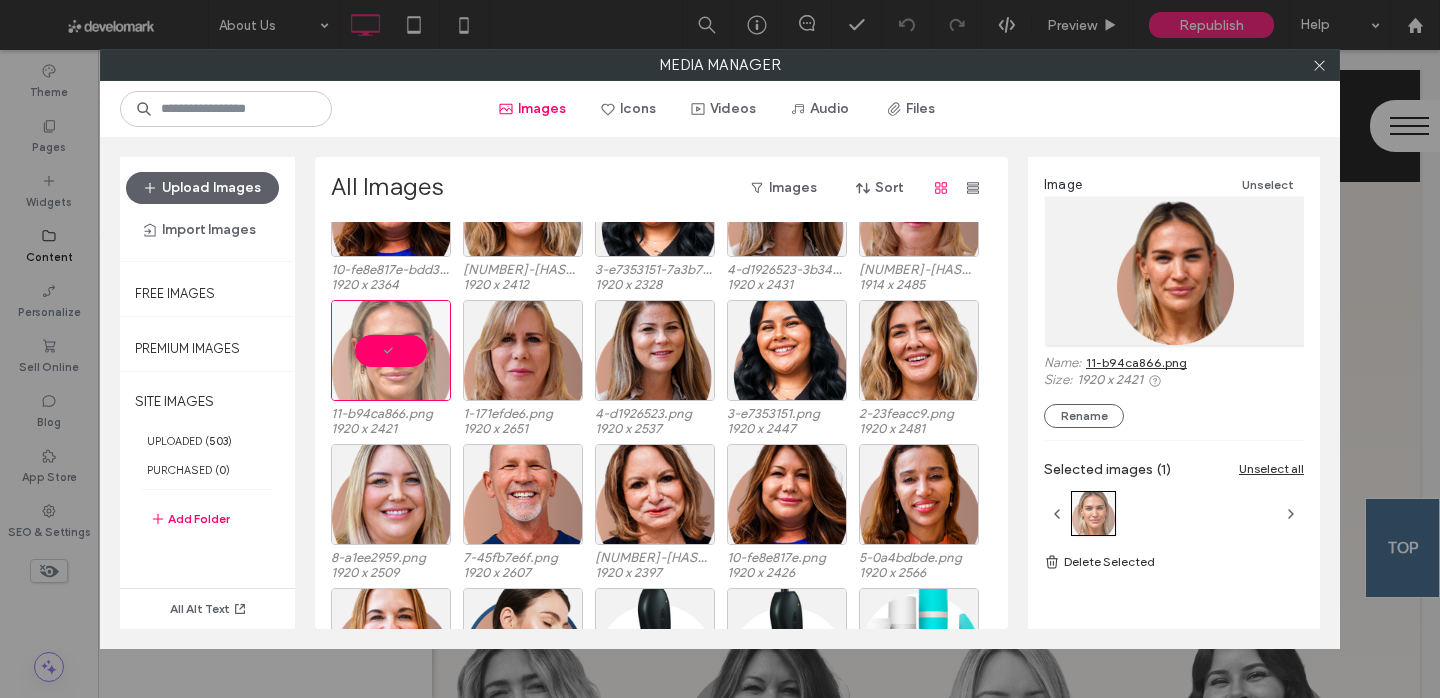 click on "11-b94ca866.png" at bounding box center [1136, 362] 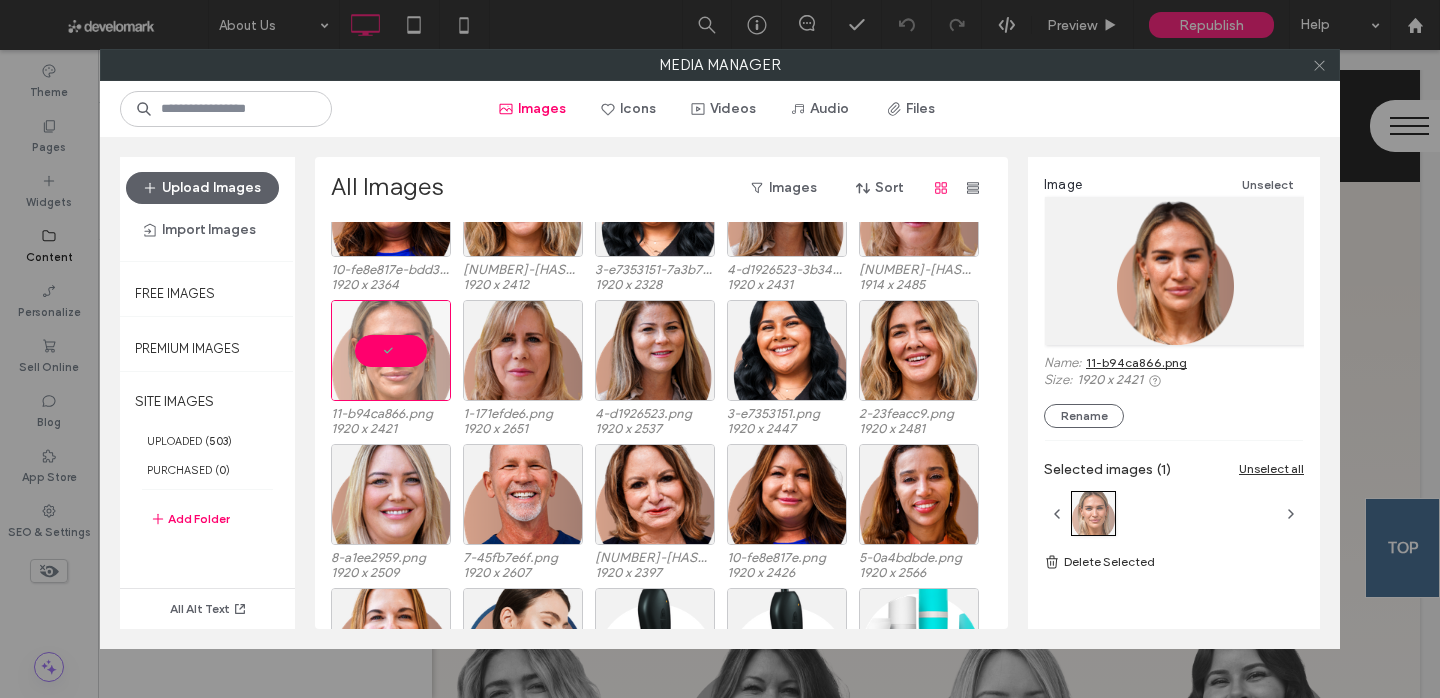 click 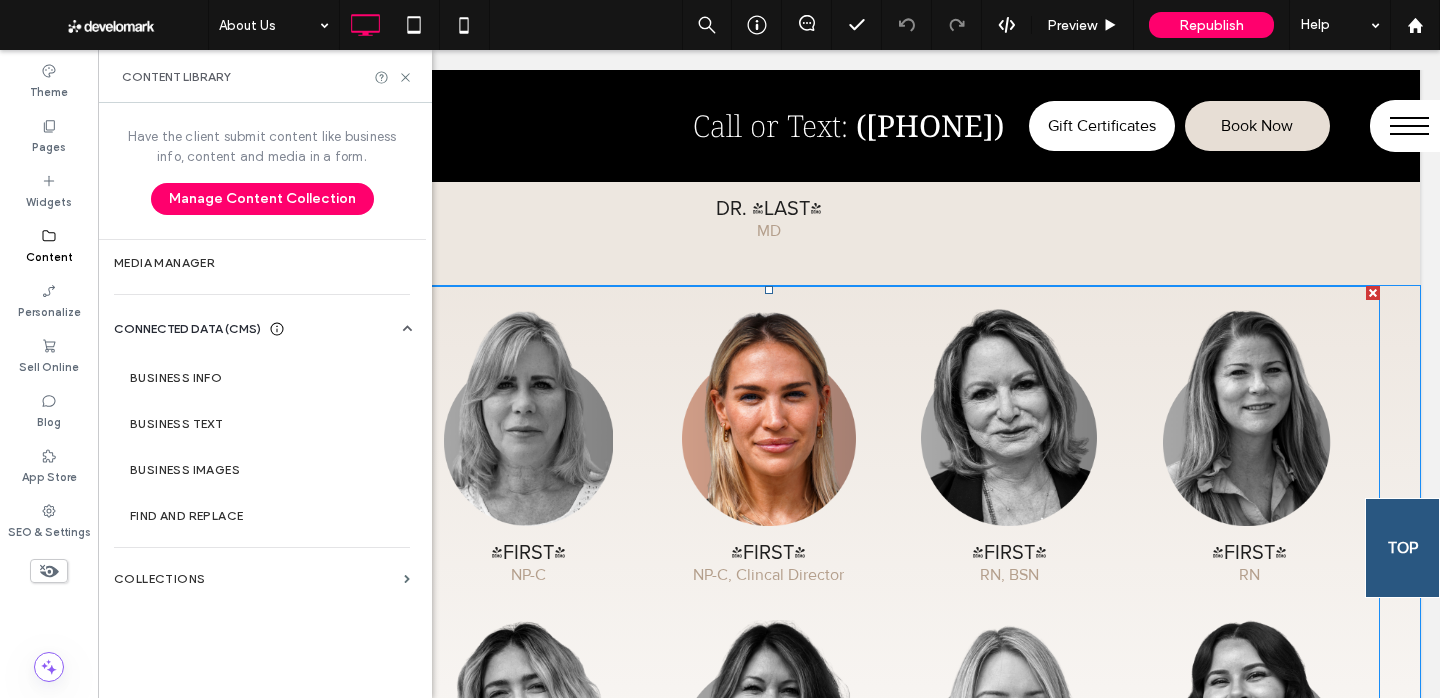 scroll, scrollTop: 3946, scrollLeft: 0, axis: vertical 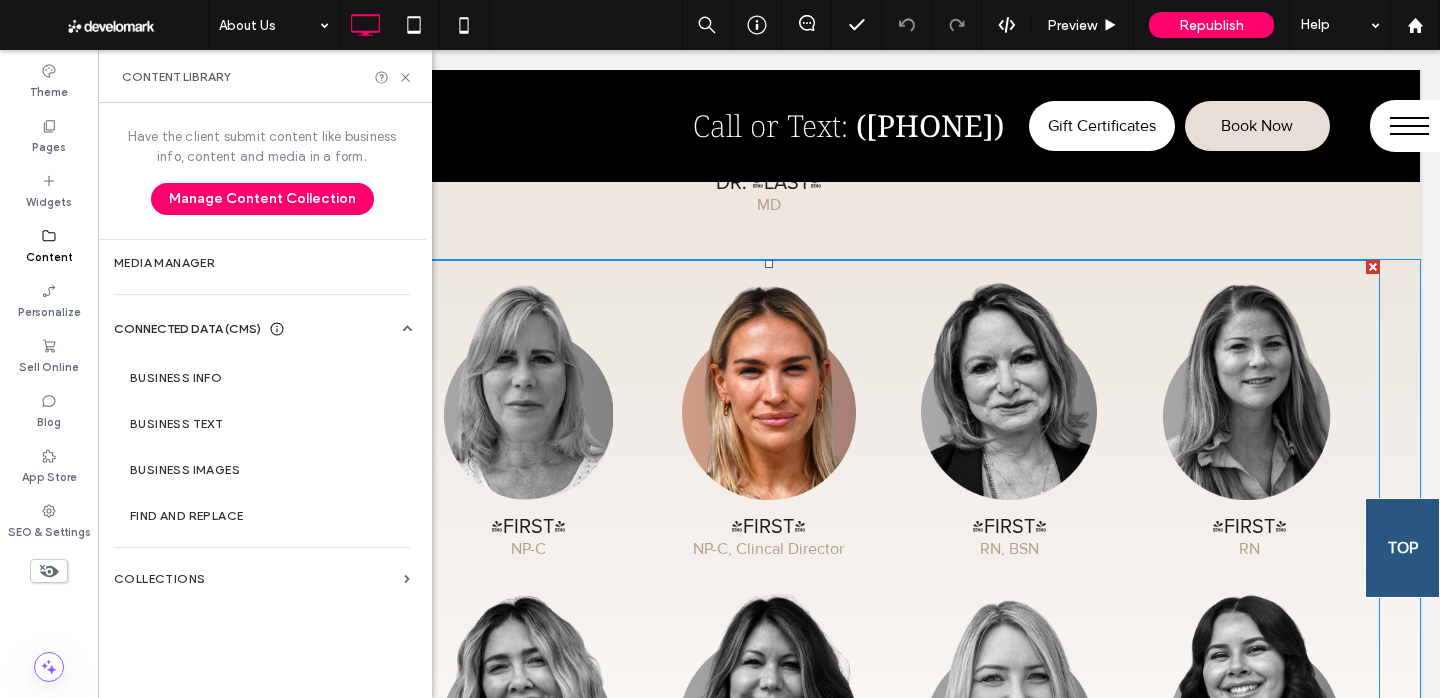 click at bounding box center [769, 390] 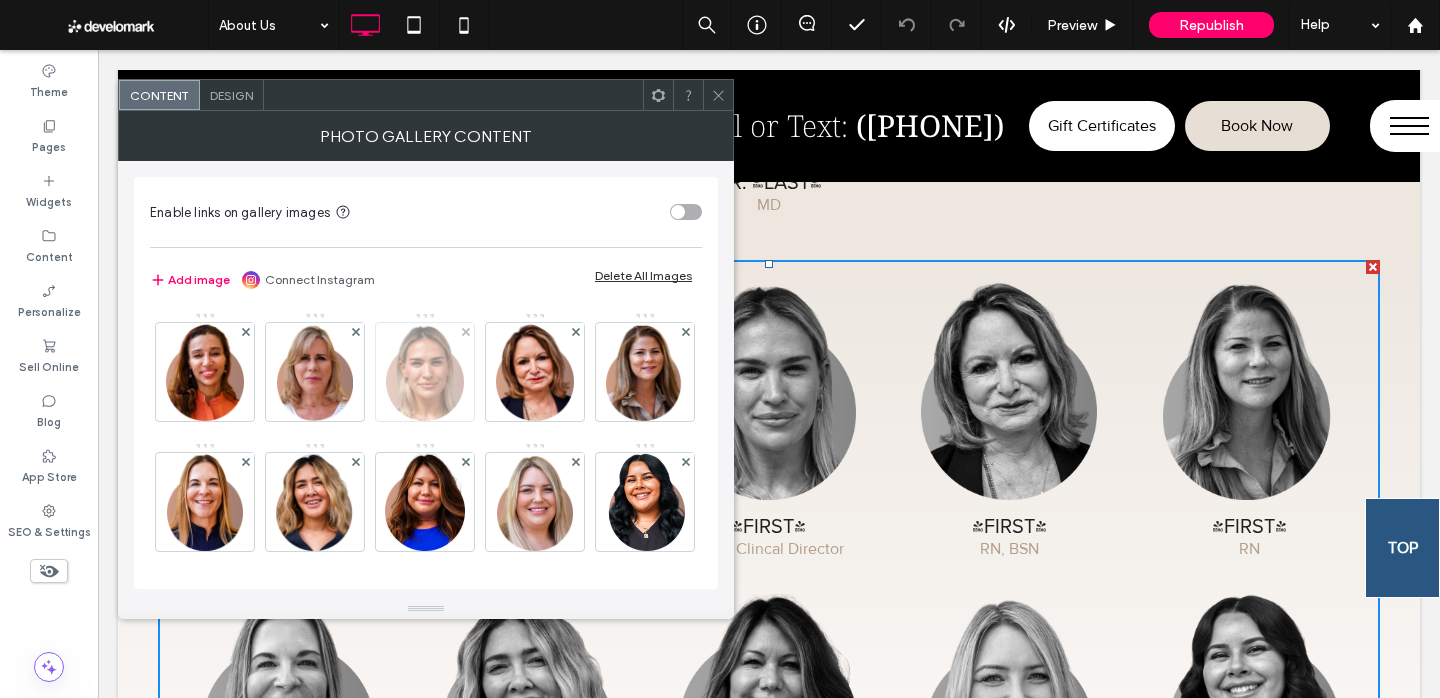 click at bounding box center [425, 372] 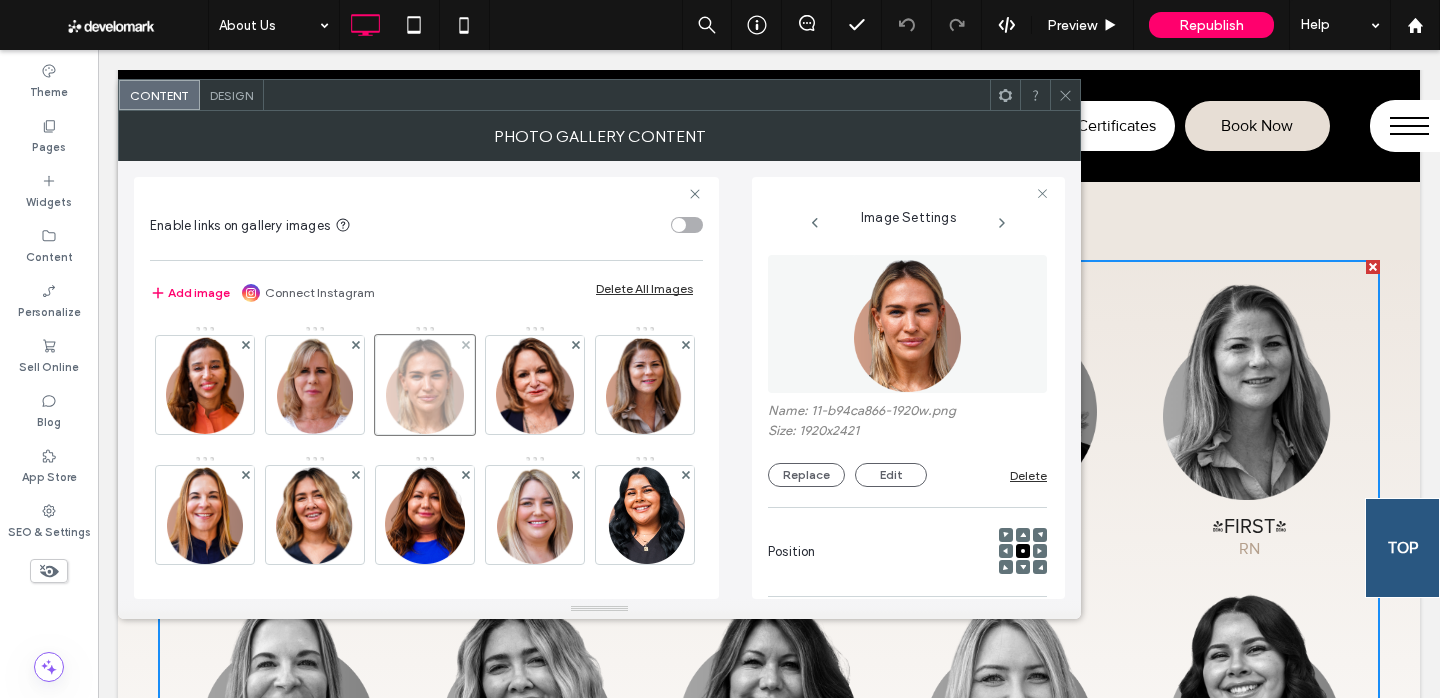 scroll, scrollTop: 0, scrollLeft: 17, axis: horizontal 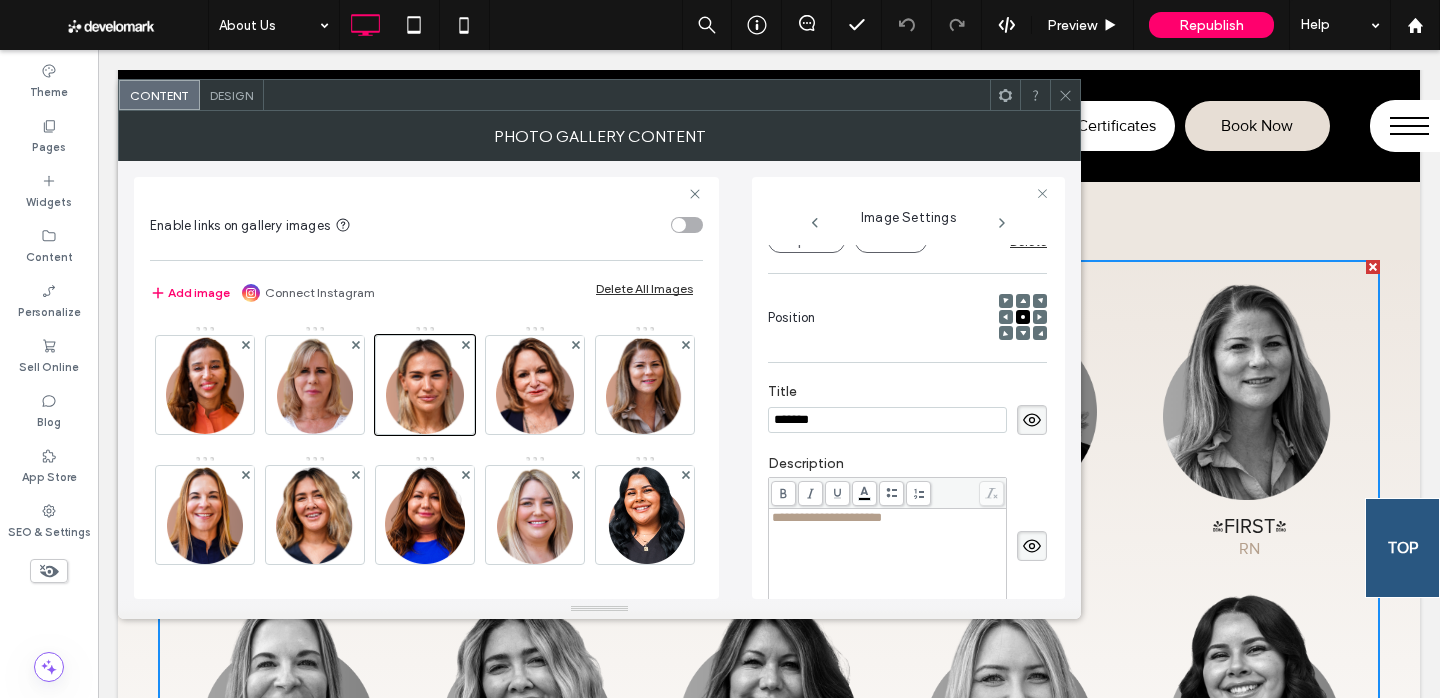 click 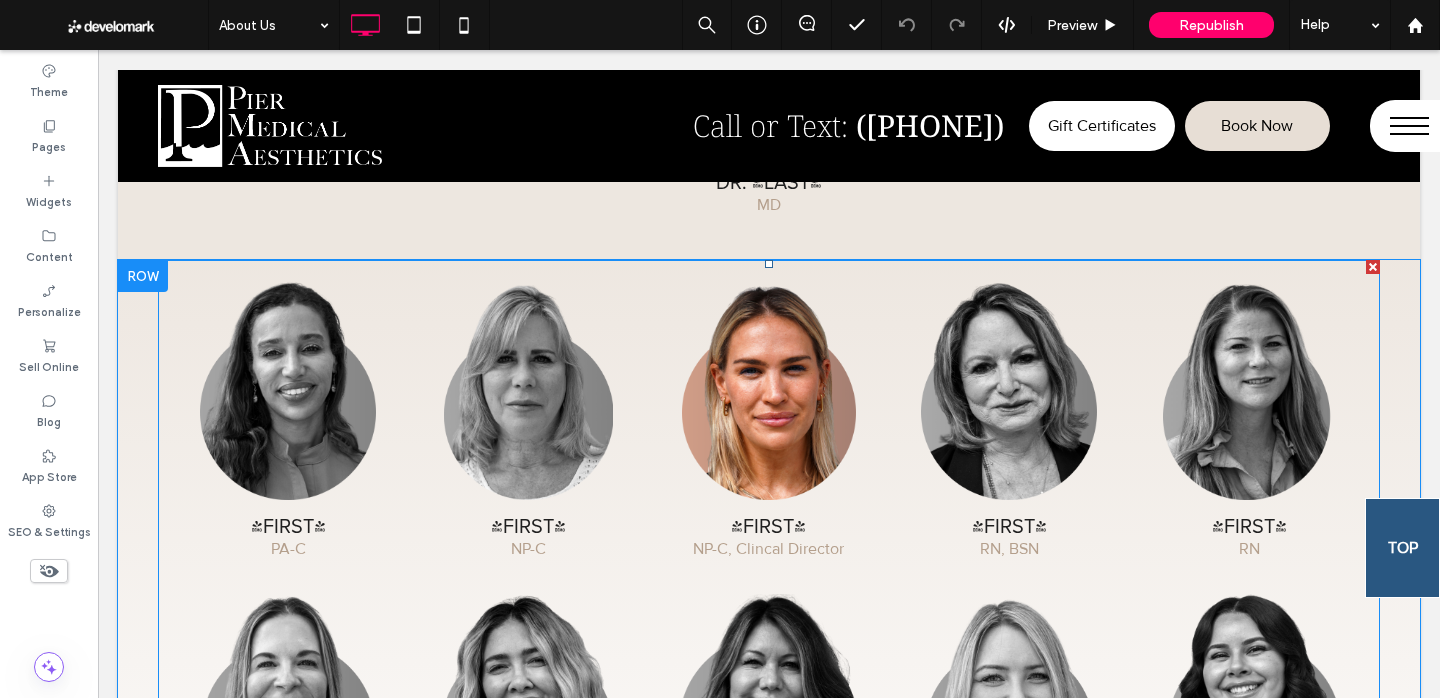 click at bounding box center [769, 390] 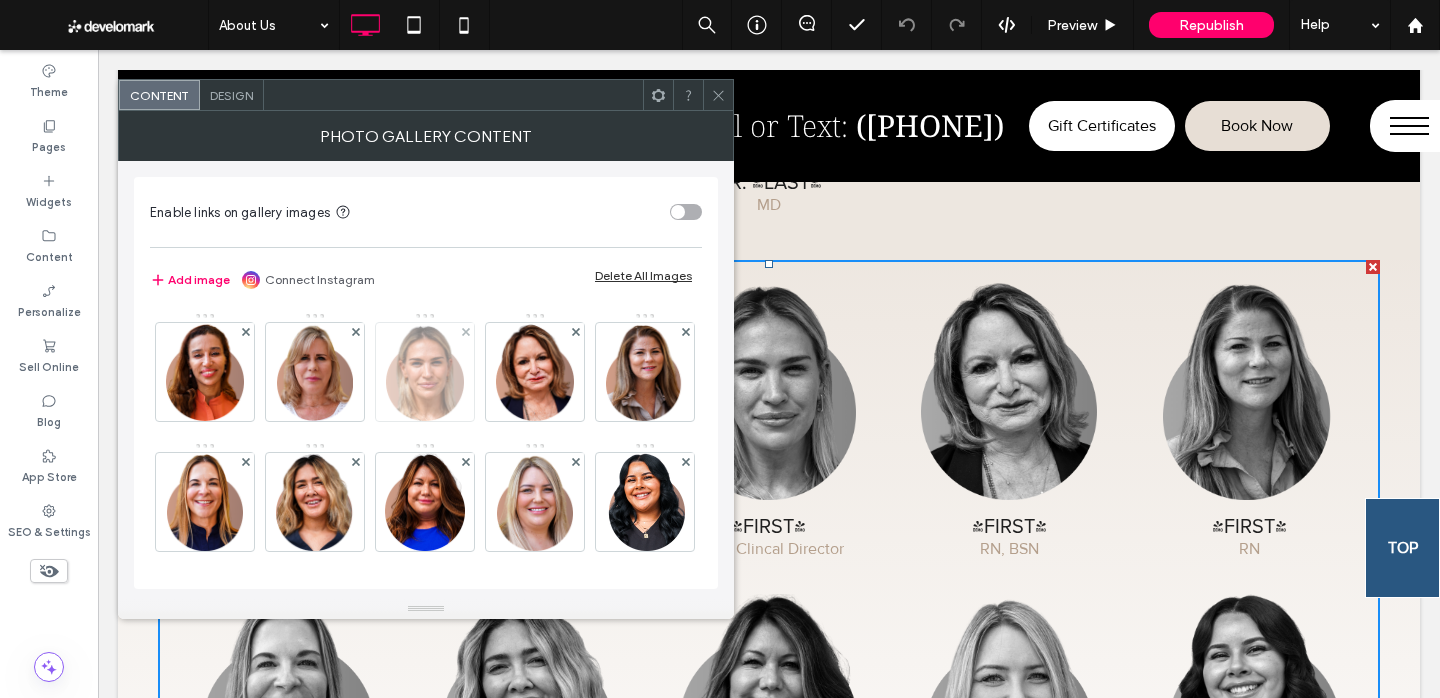 click at bounding box center (425, 372) 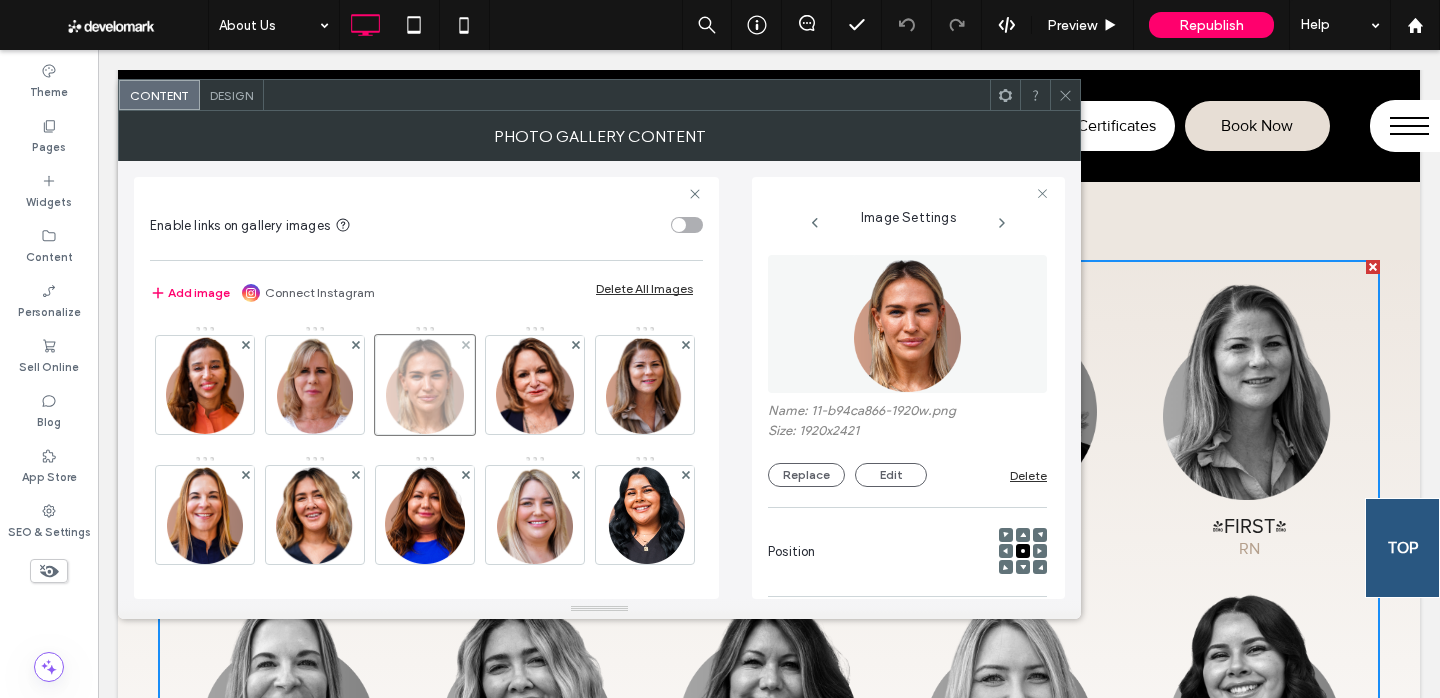scroll, scrollTop: 0, scrollLeft: 5, axis: horizontal 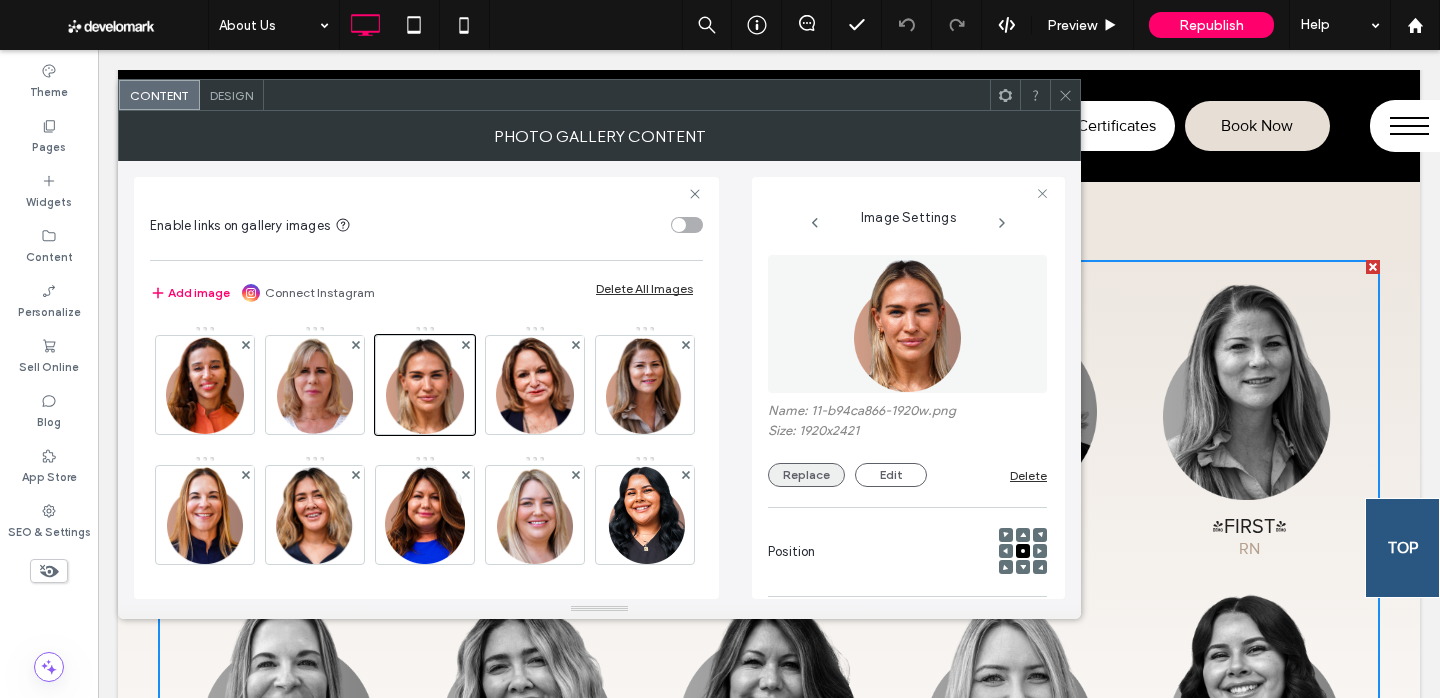 click on "Replace" at bounding box center (806, 475) 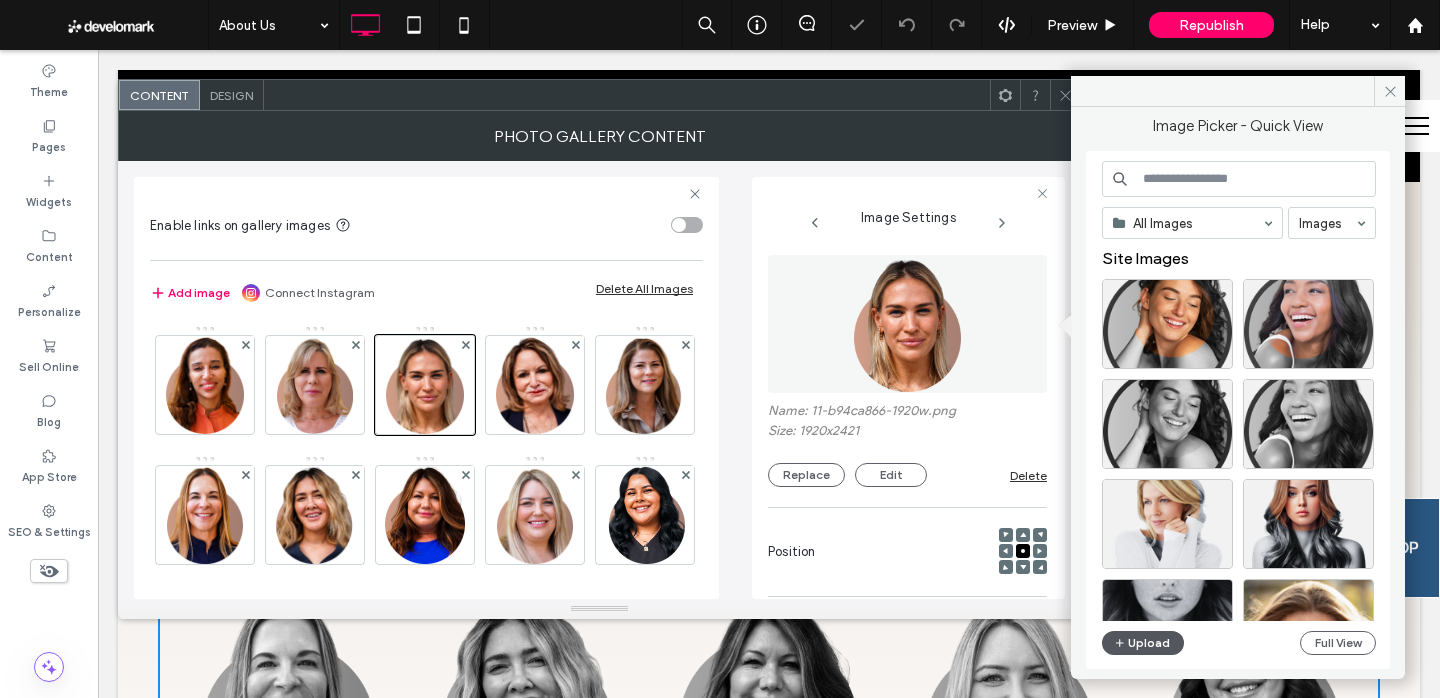 click on "Upload" at bounding box center (1143, 643) 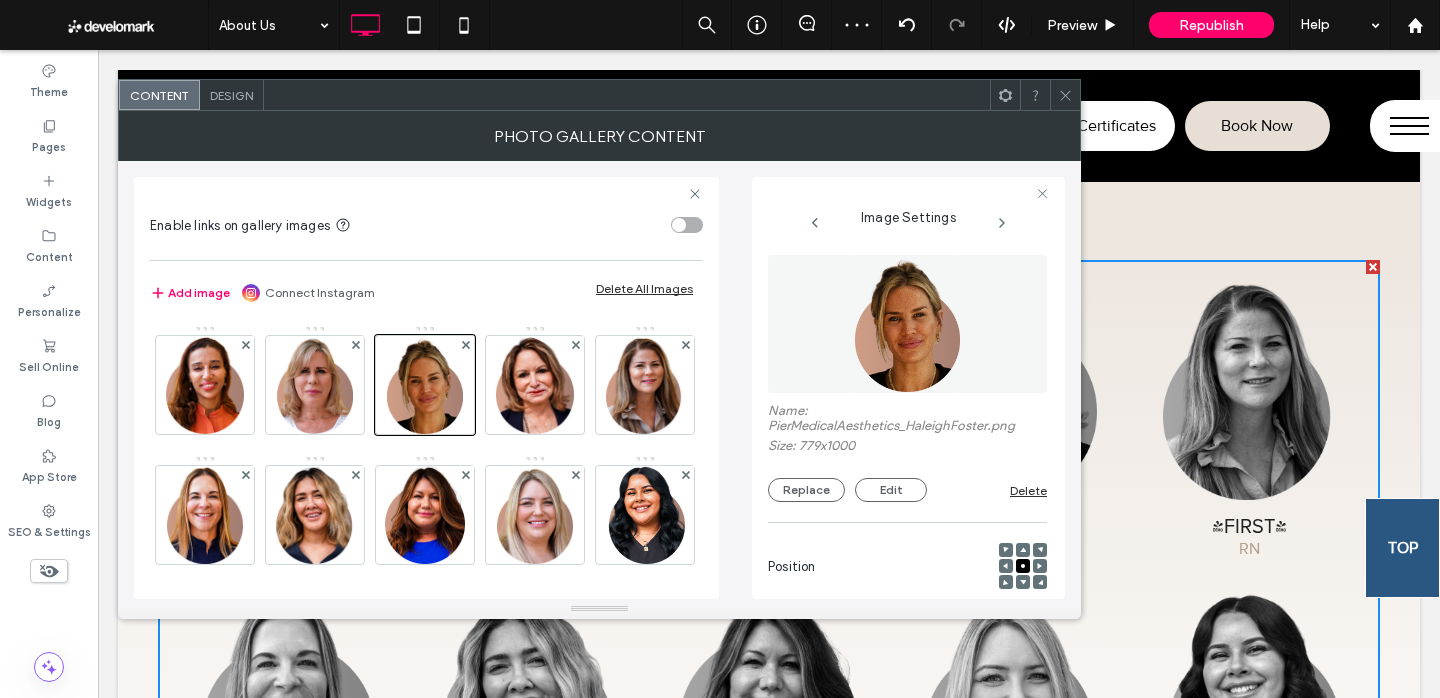 click 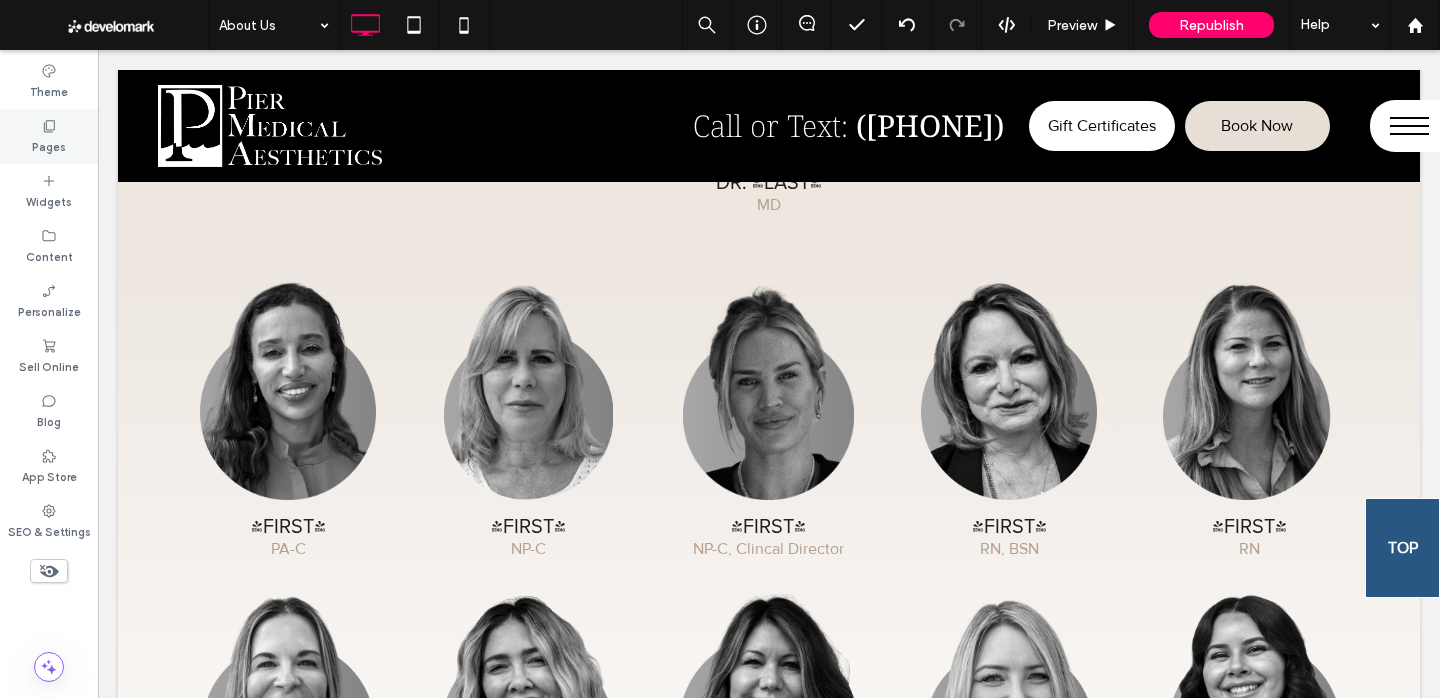 click on "Pages" at bounding box center (49, 145) 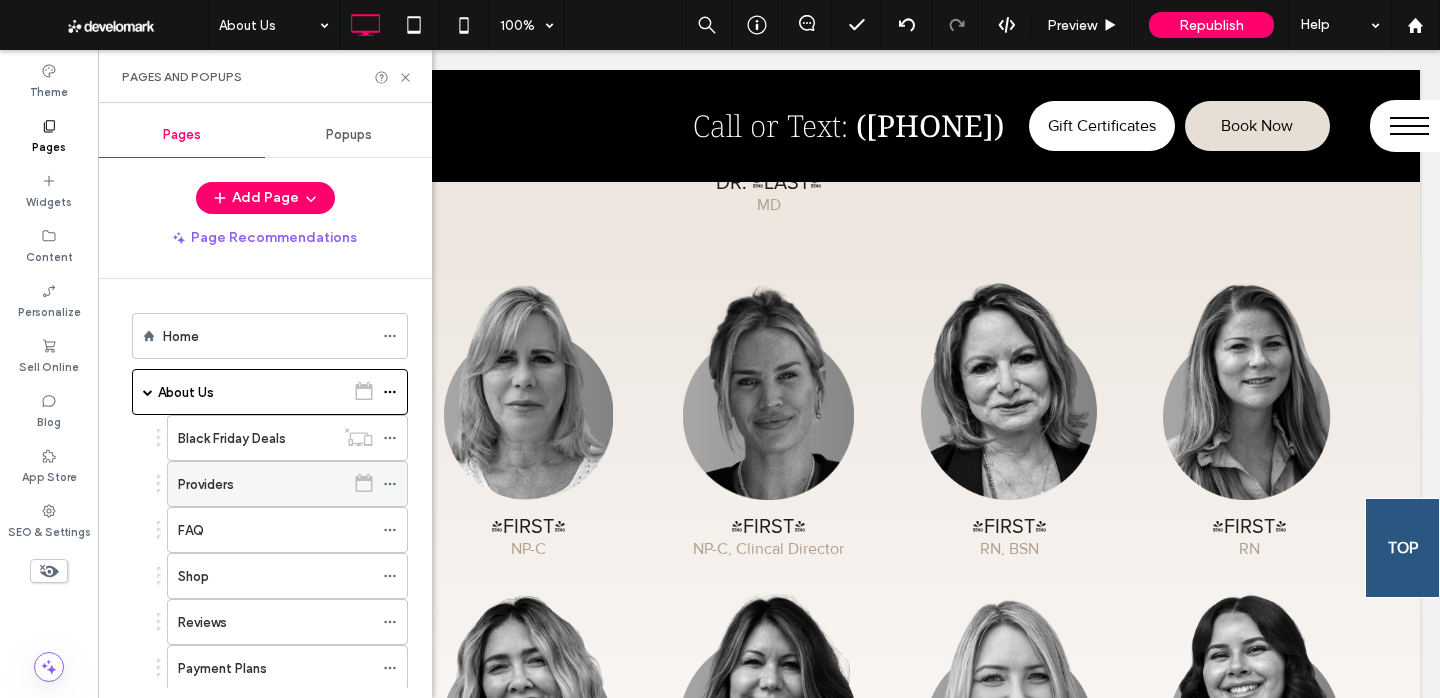 click on "Providers" at bounding box center (206, 484) 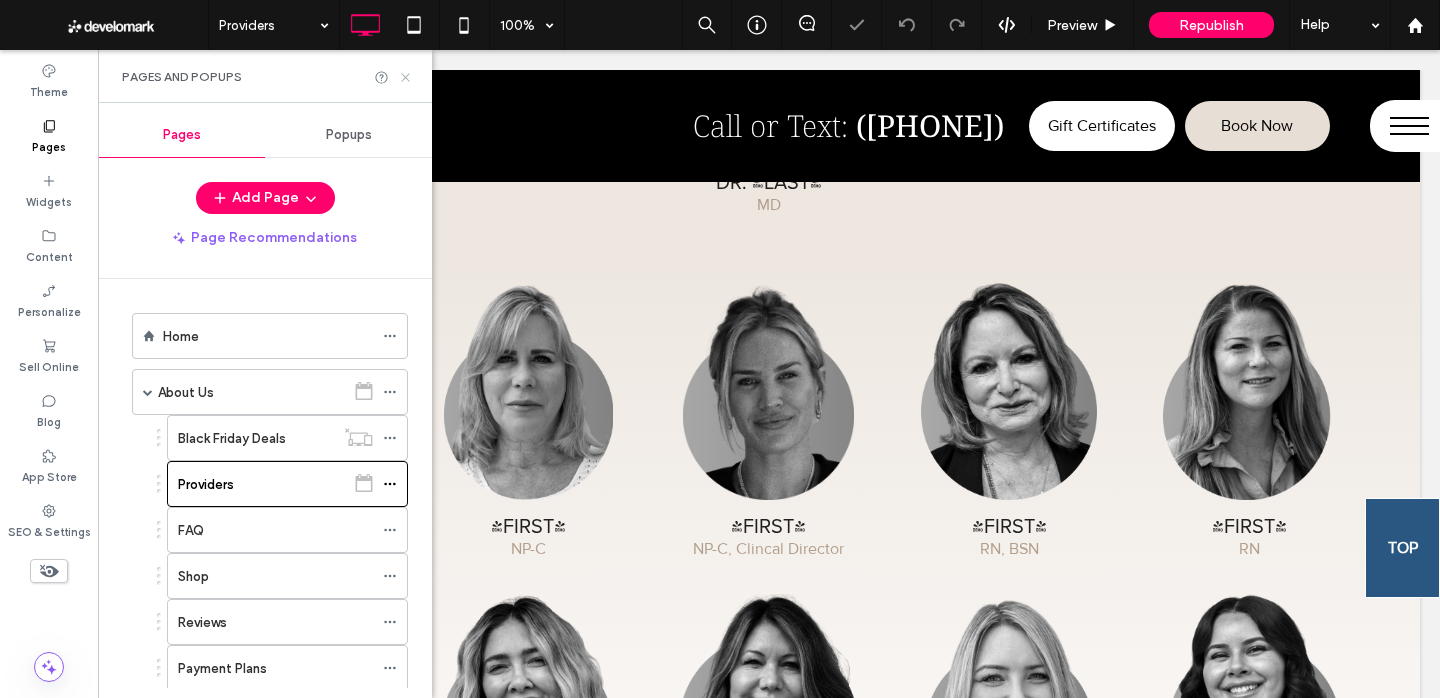 click 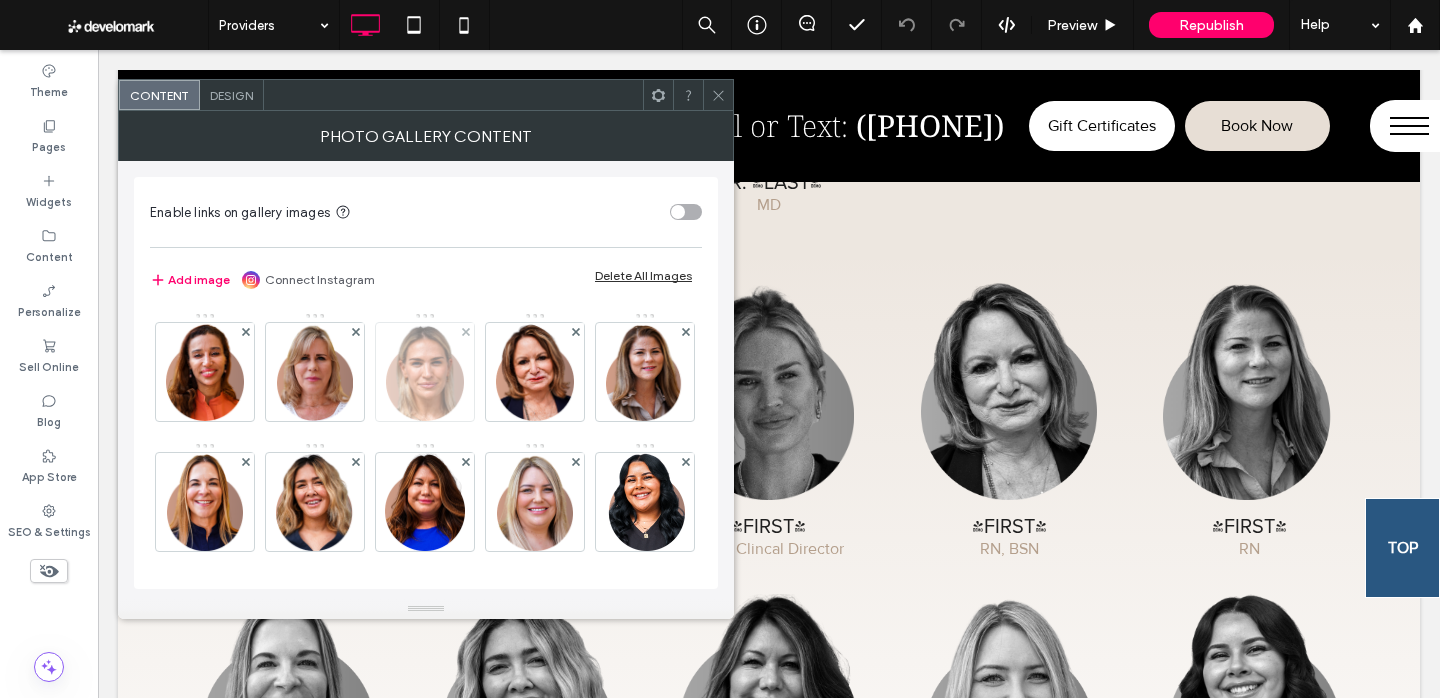 click at bounding box center [425, 372] 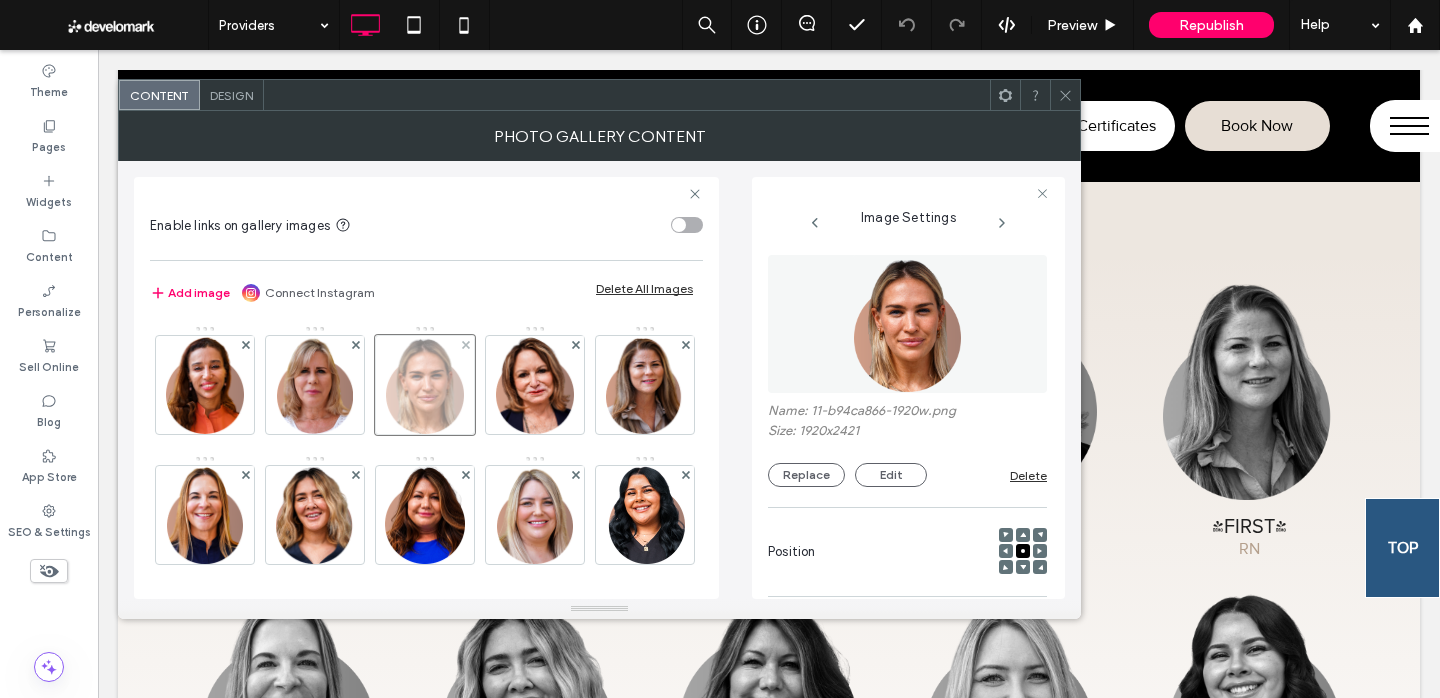 scroll, scrollTop: 0, scrollLeft: 37, axis: horizontal 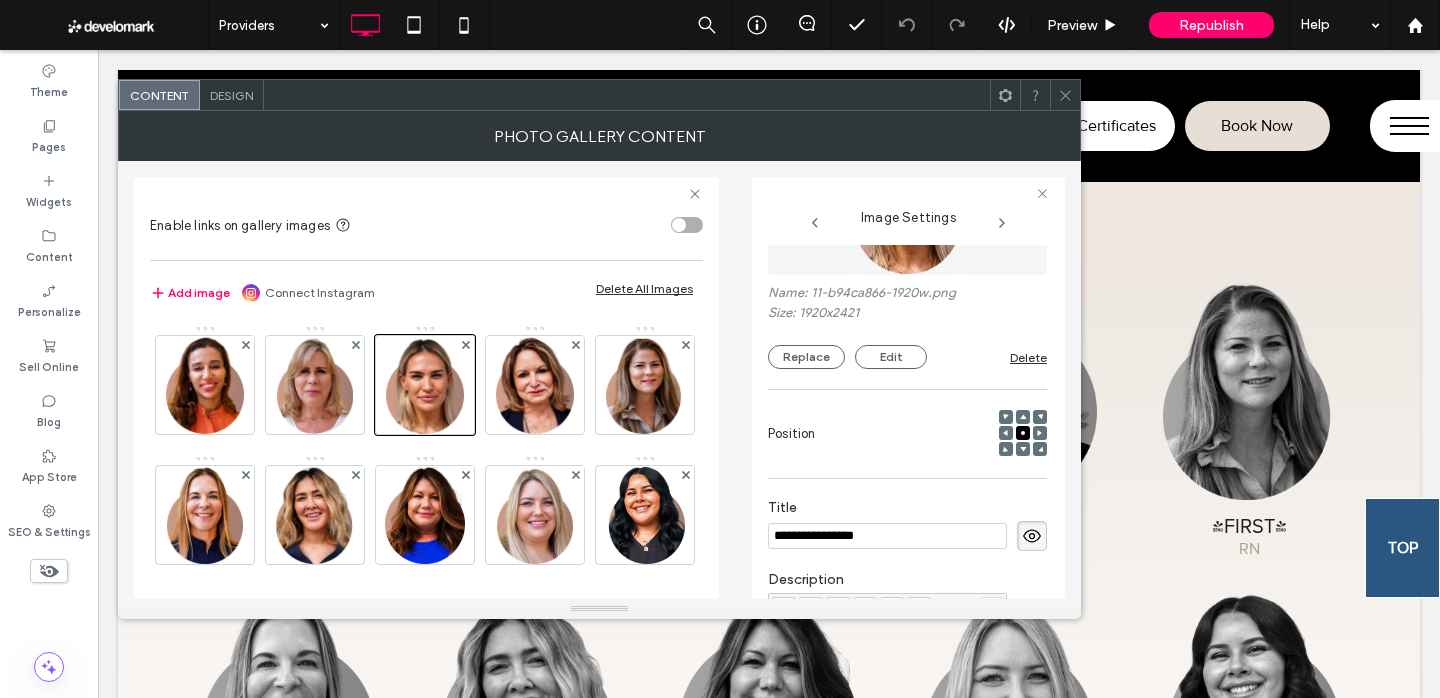 click on "Name: 11-b94ca866-1920w.png Size: 1920x2421 Replace Edit Delete" at bounding box center [907, 327] 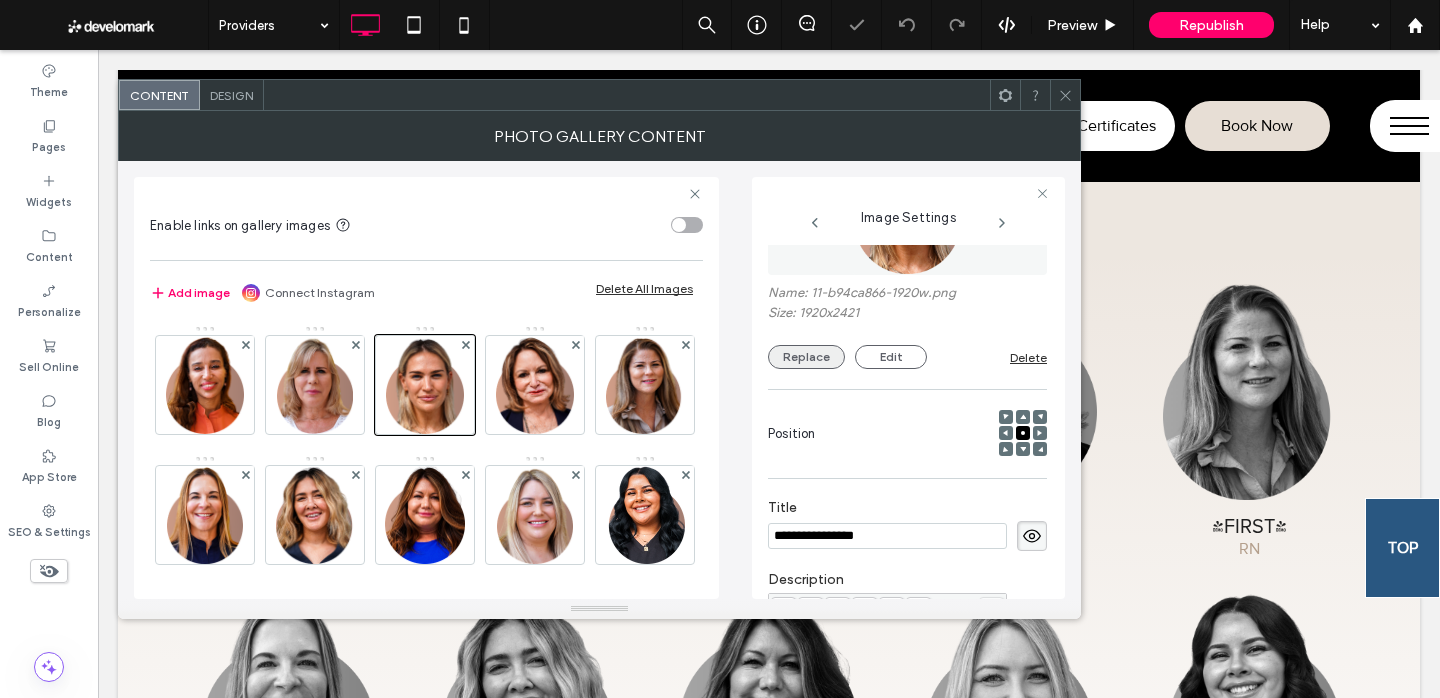 click on "Replace" at bounding box center [806, 357] 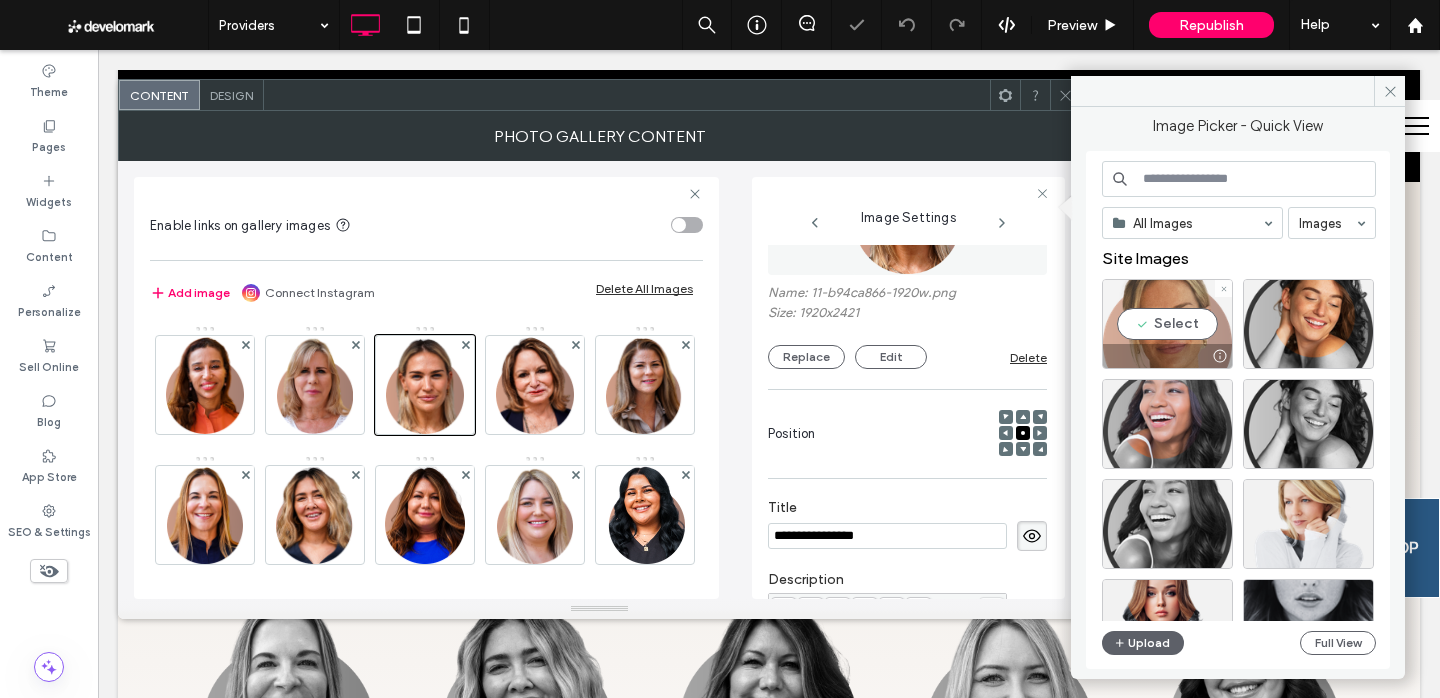 click on "Select" at bounding box center [1167, 324] 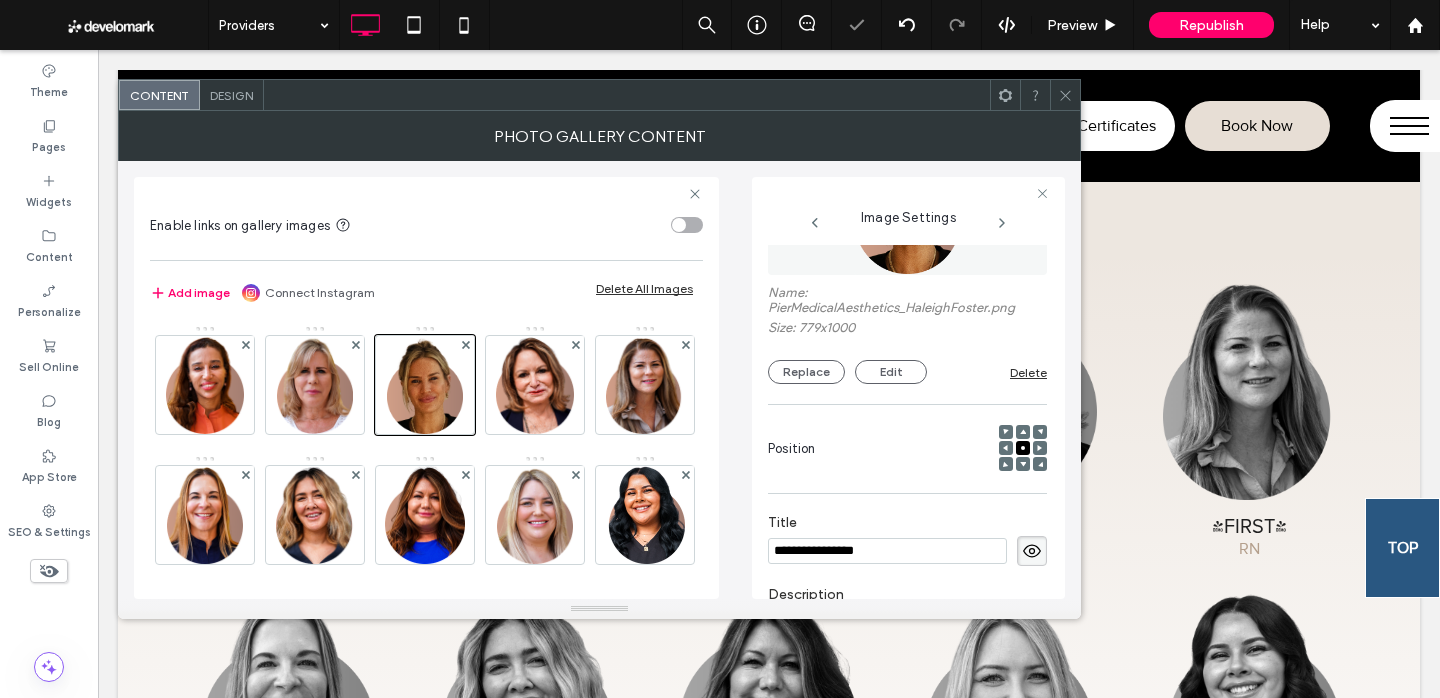 click on "**********" at bounding box center [887, 551] 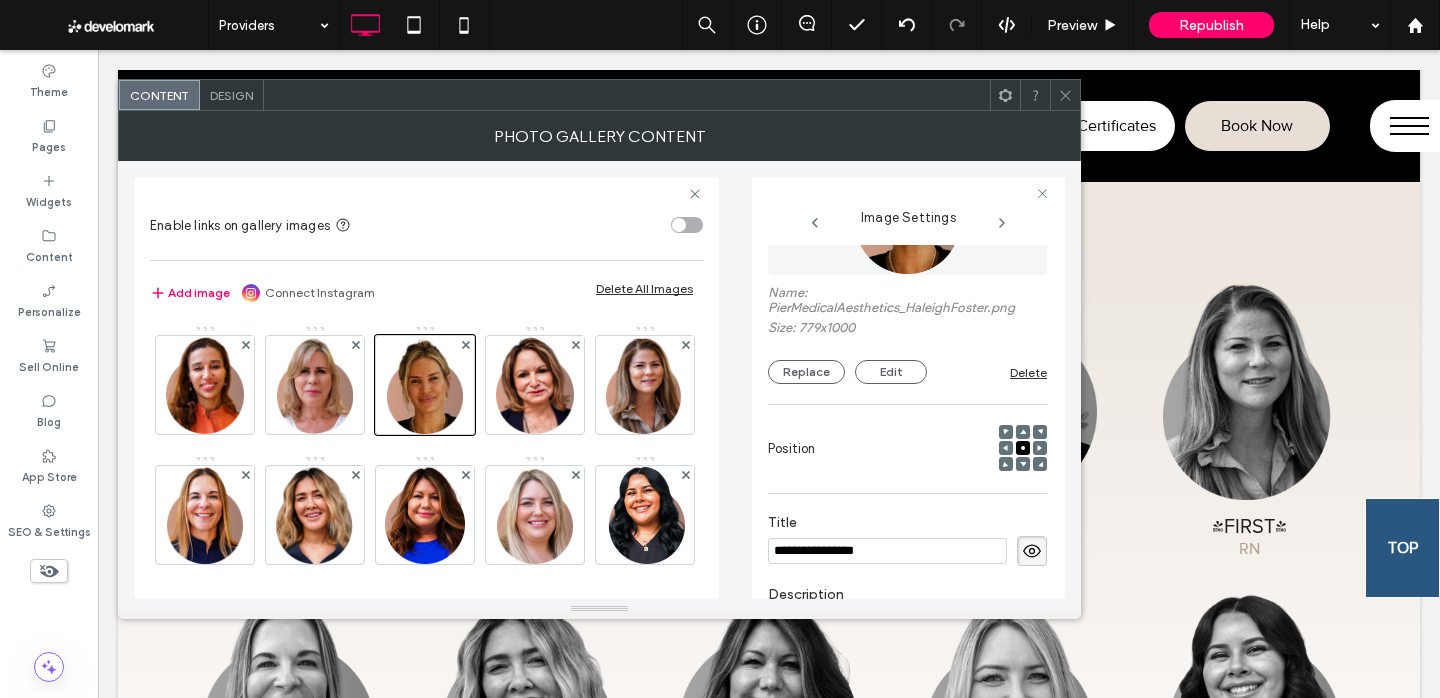 click at bounding box center [1065, 95] 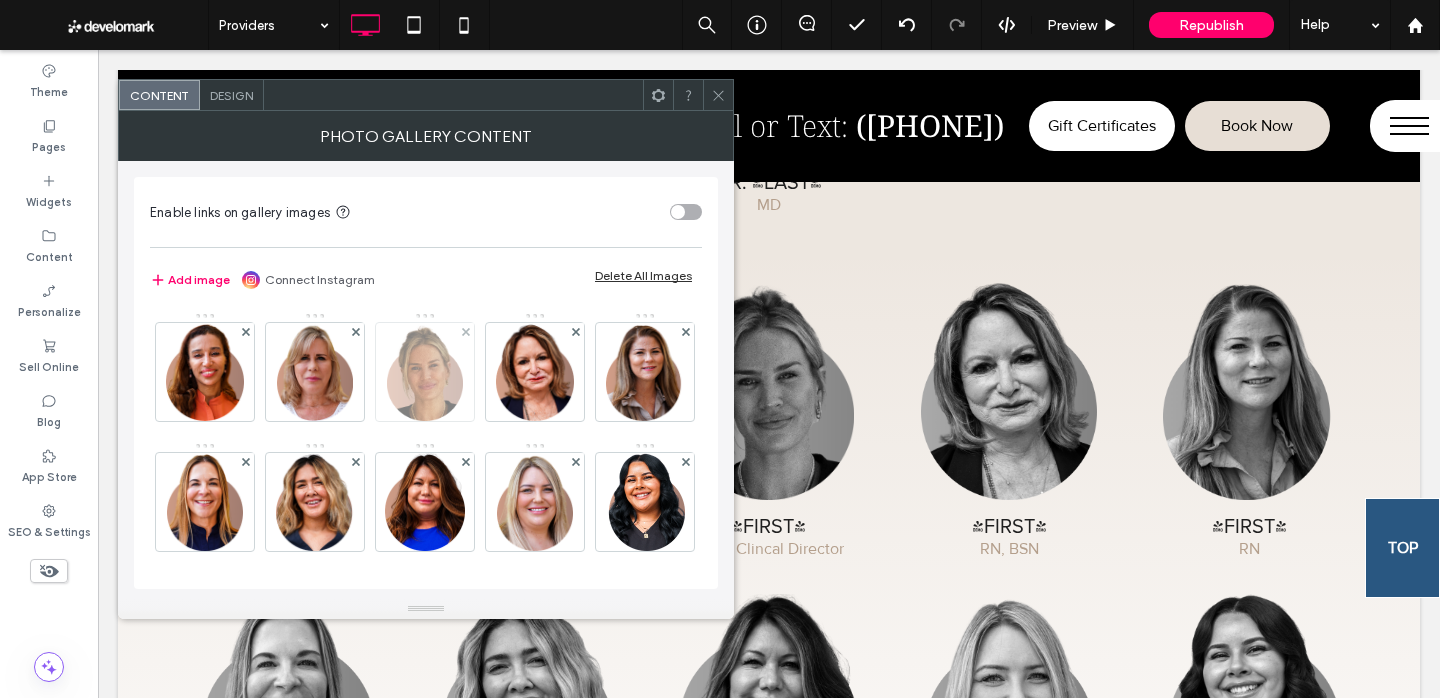 click at bounding box center [425, 372] 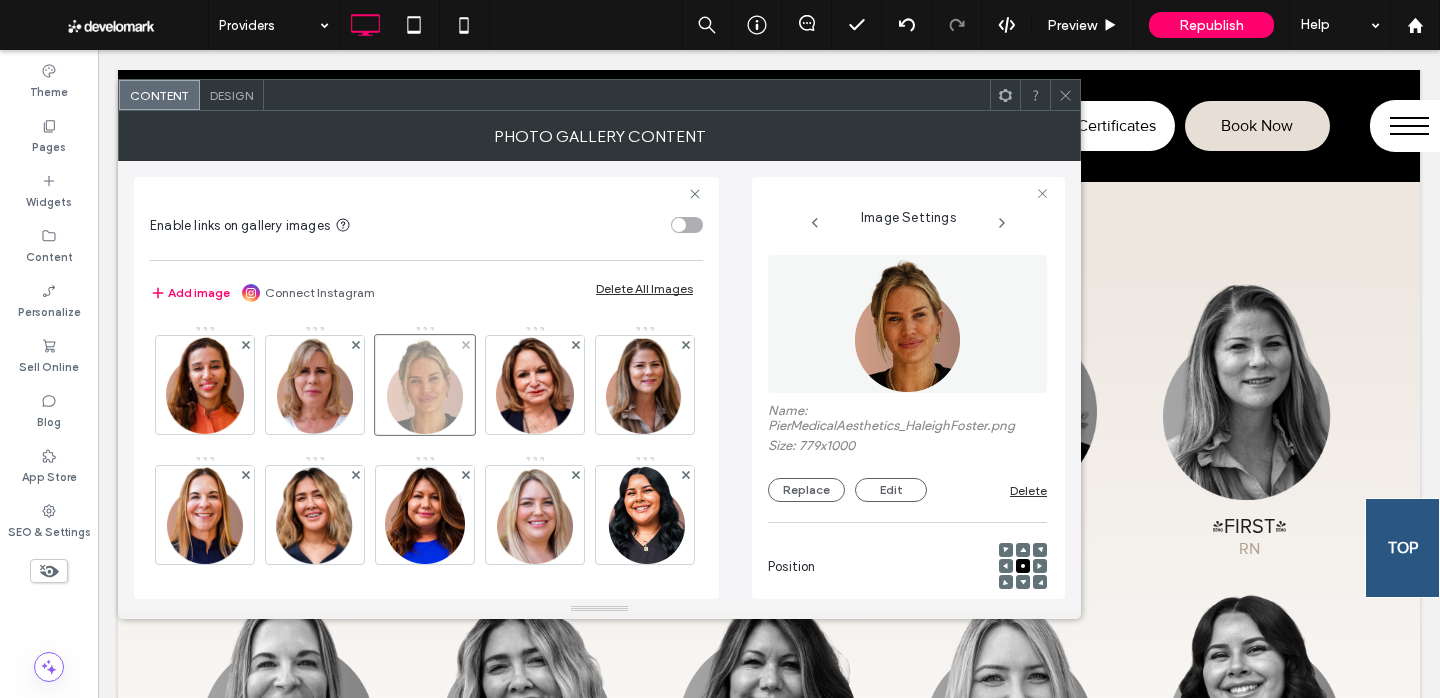 scroll, scrollTop: 0, scrollLeft: 17, axis: horizontal 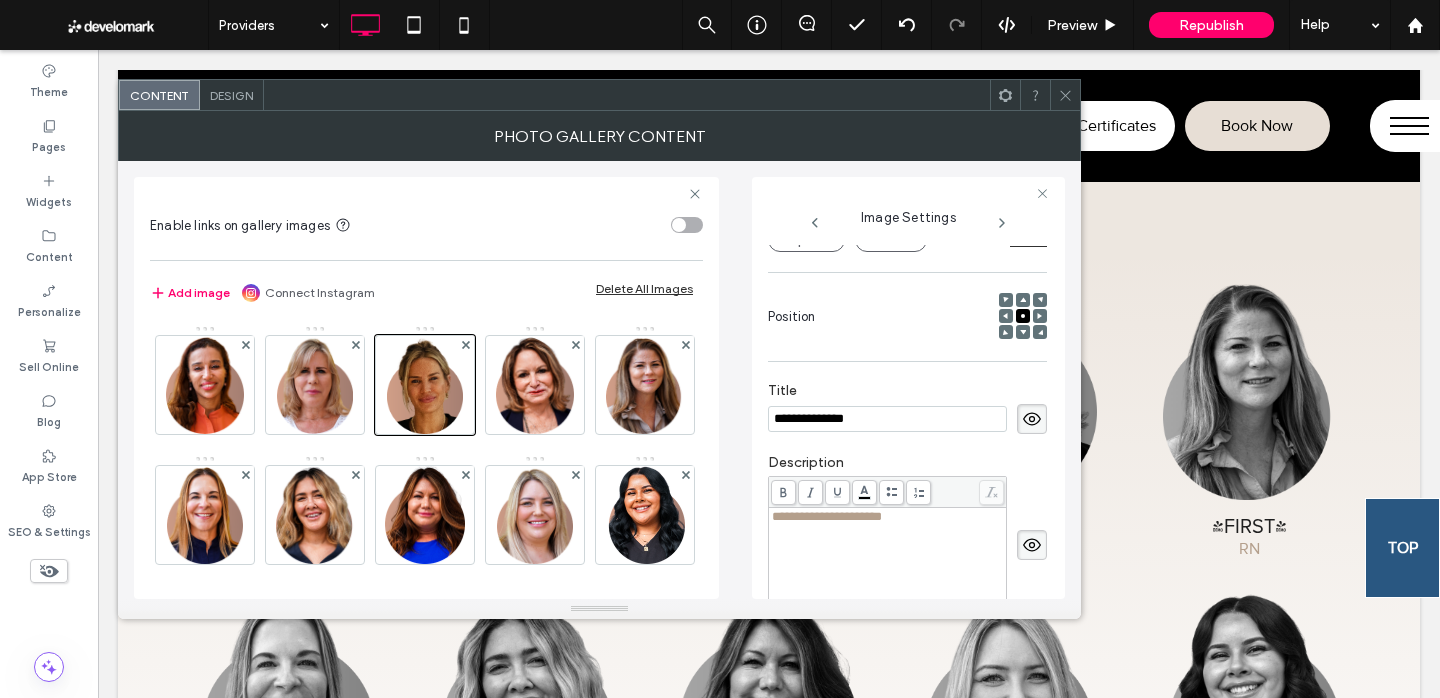 type on "**********" 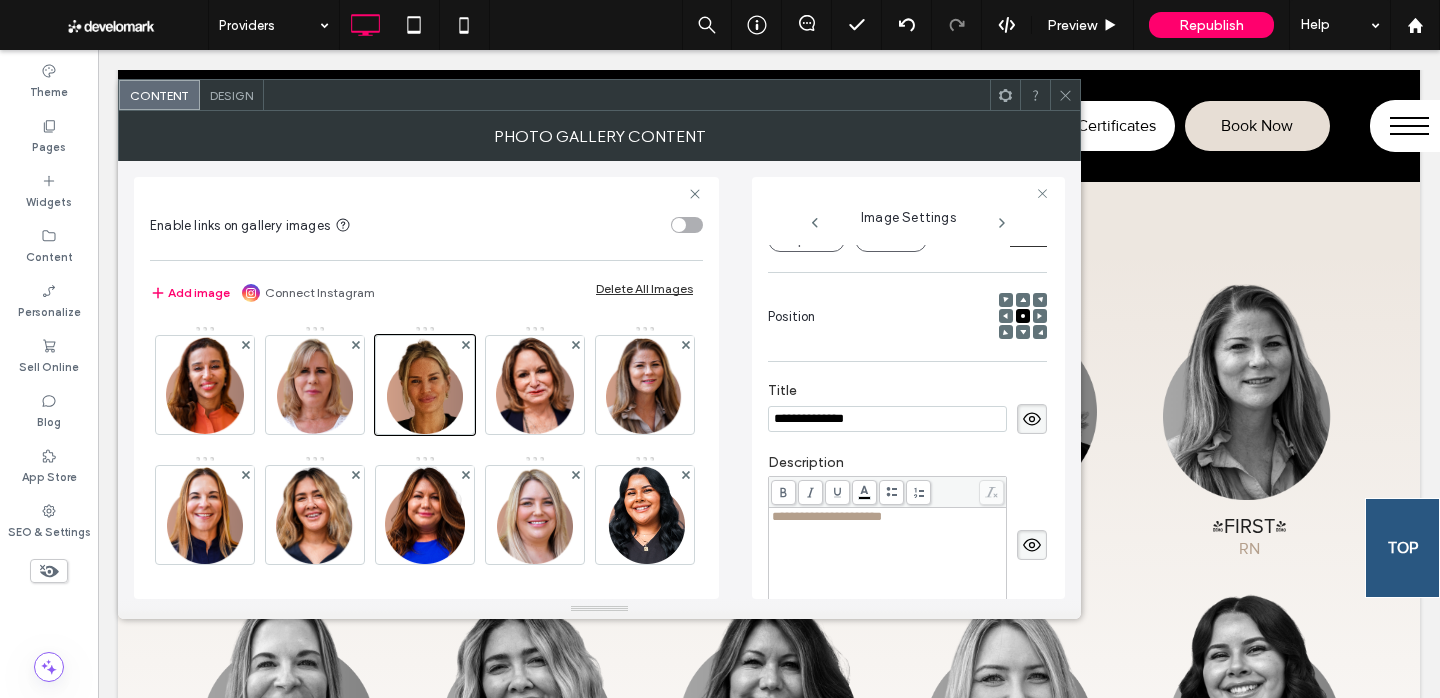 click on "**********" at bounding box center (907, 408) 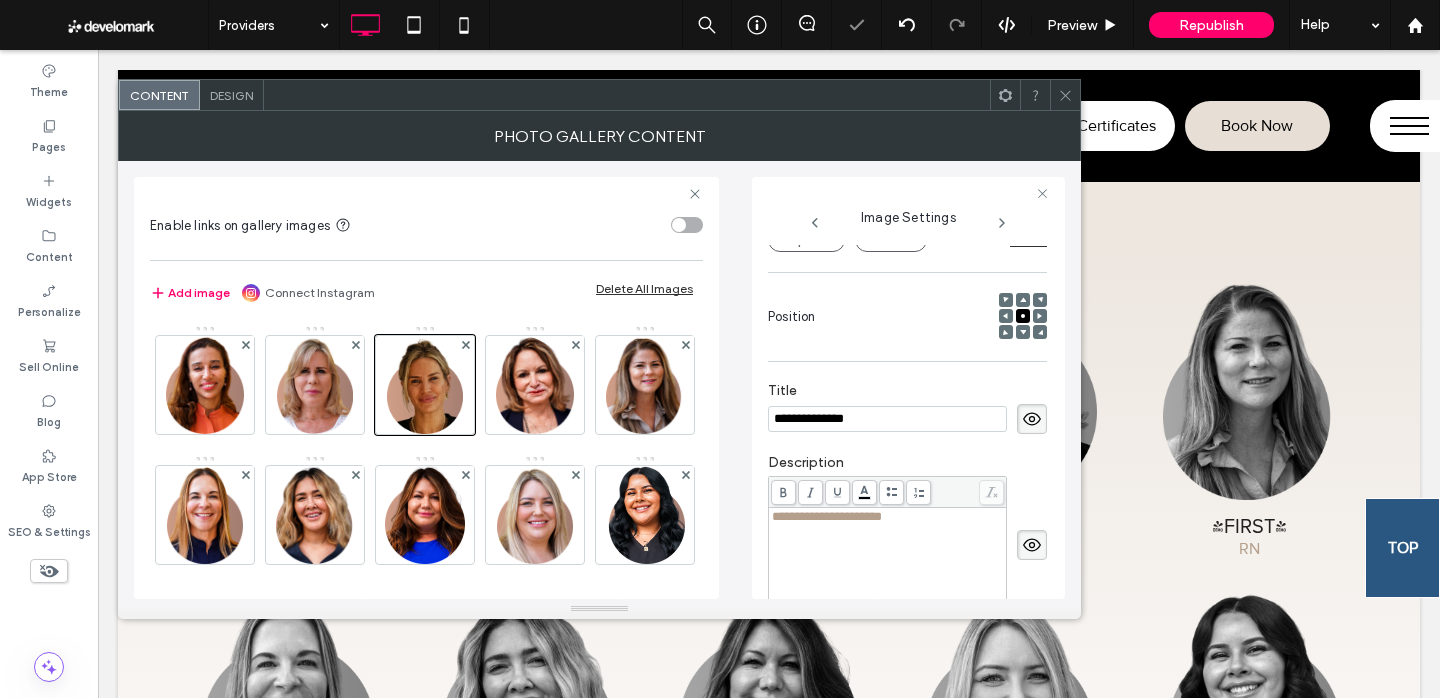 click at bounding box center (1065, 95) 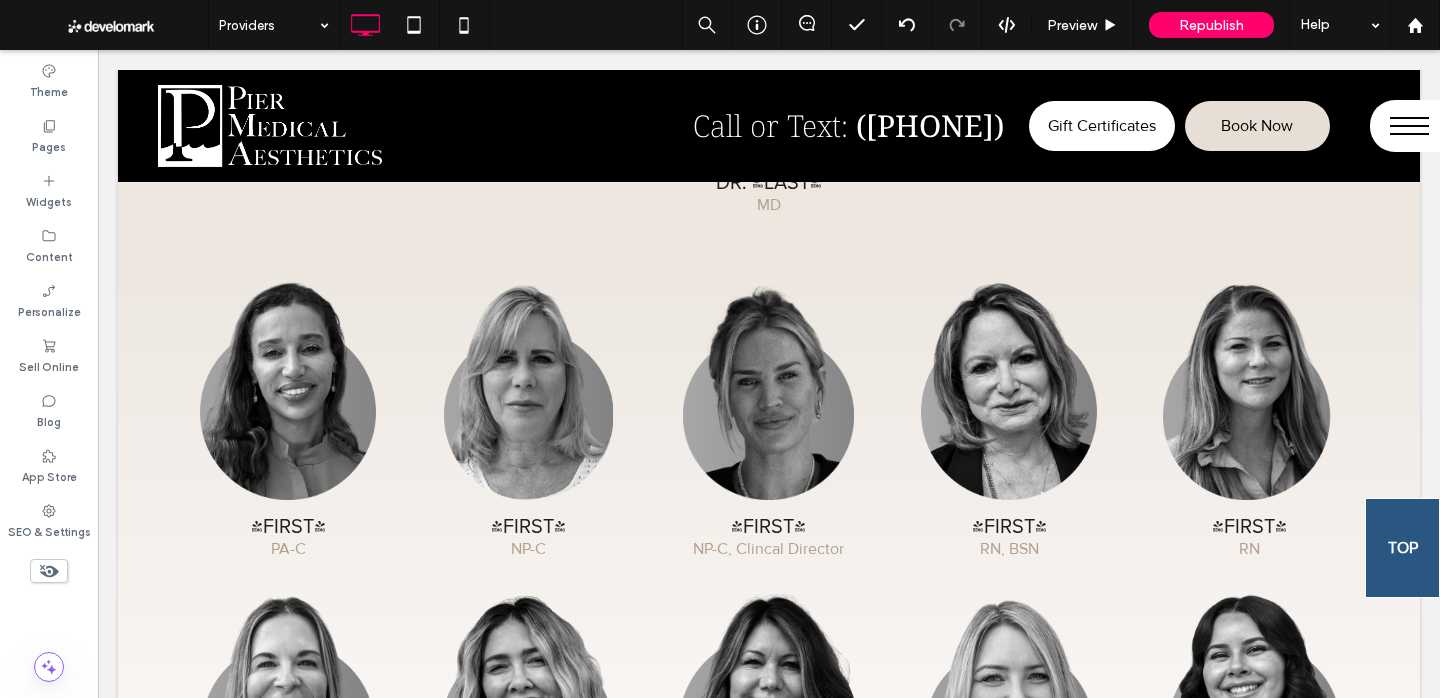 click on "Preview Republish Help" at bounding box center [1061, 25] 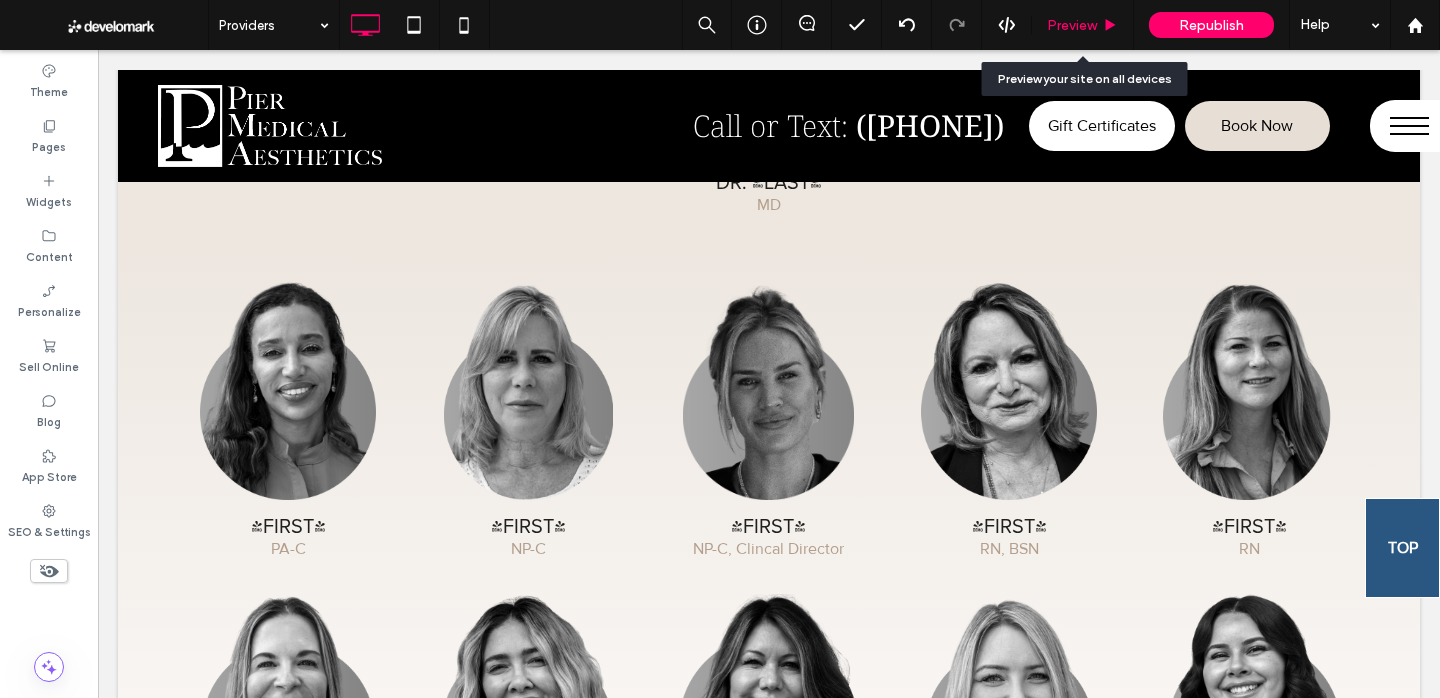 click on "Preview" at bounding box center (1083, 25) 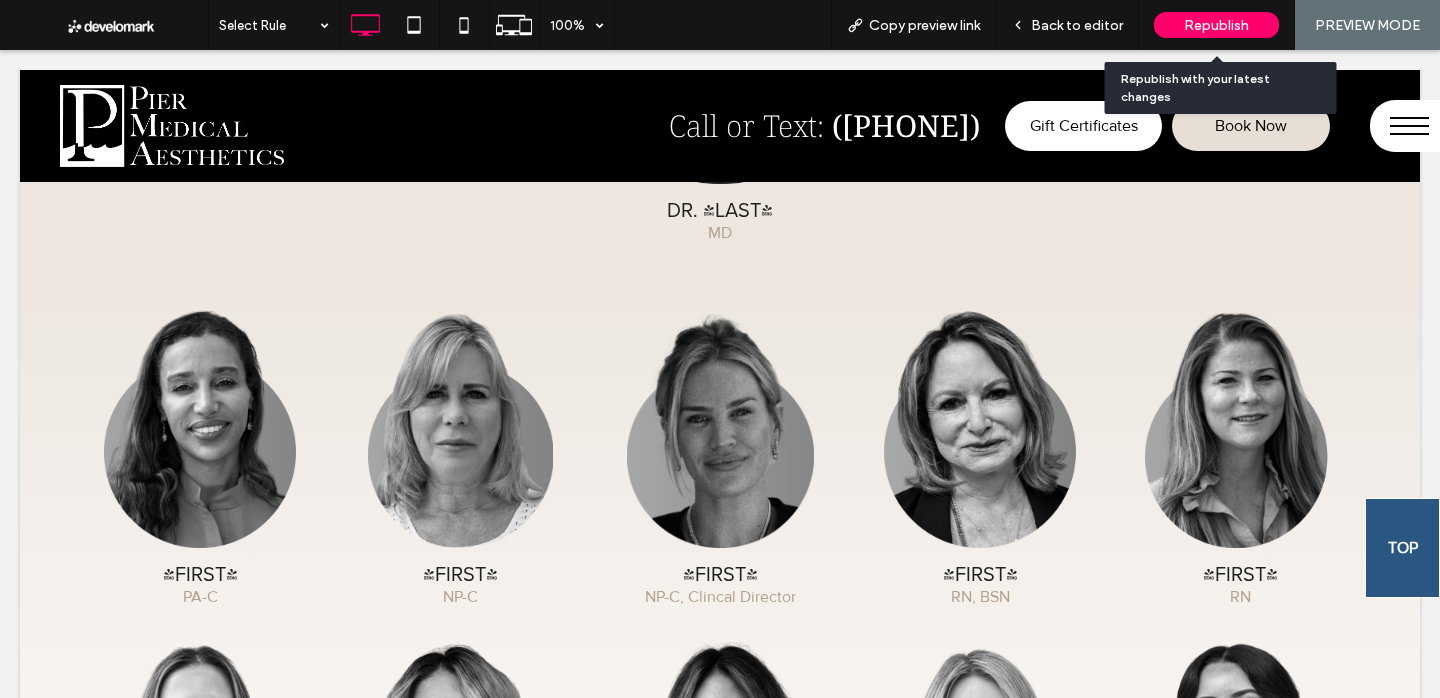 click on "Republish" at bounding box center [1216, 25] 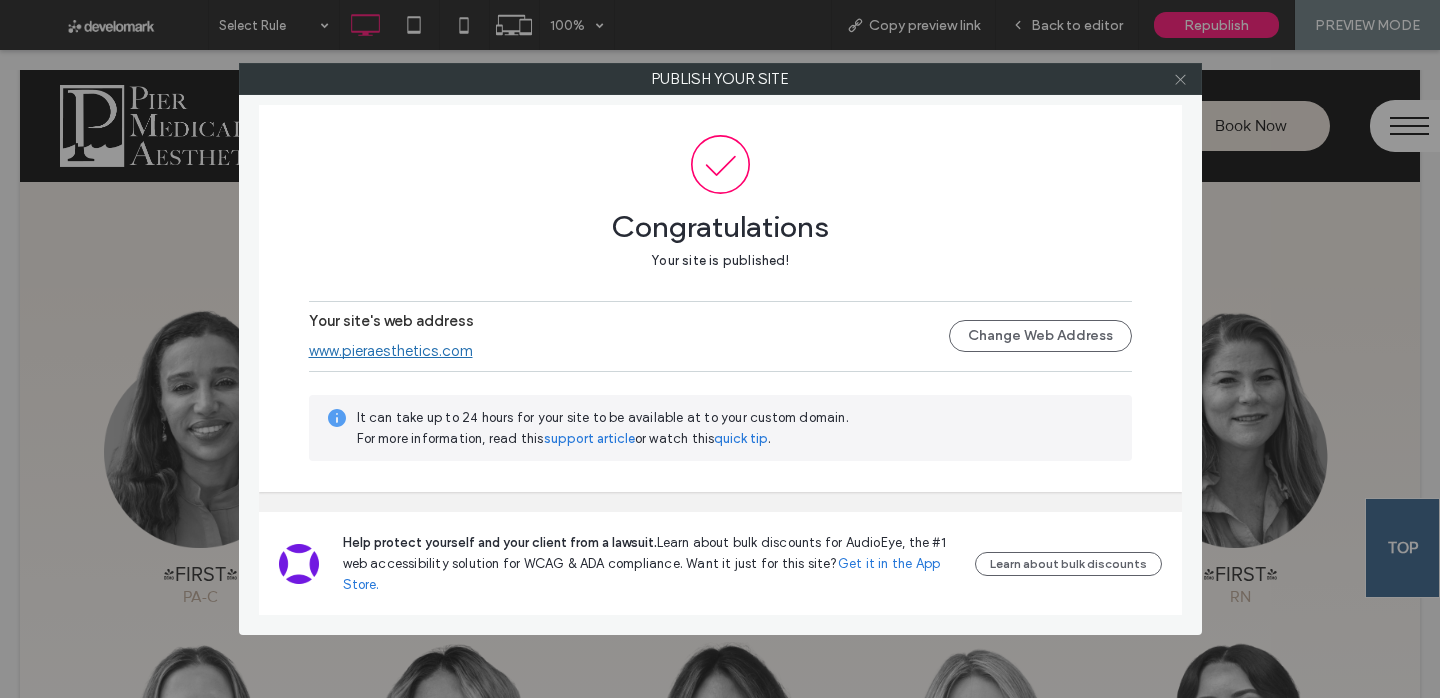 click 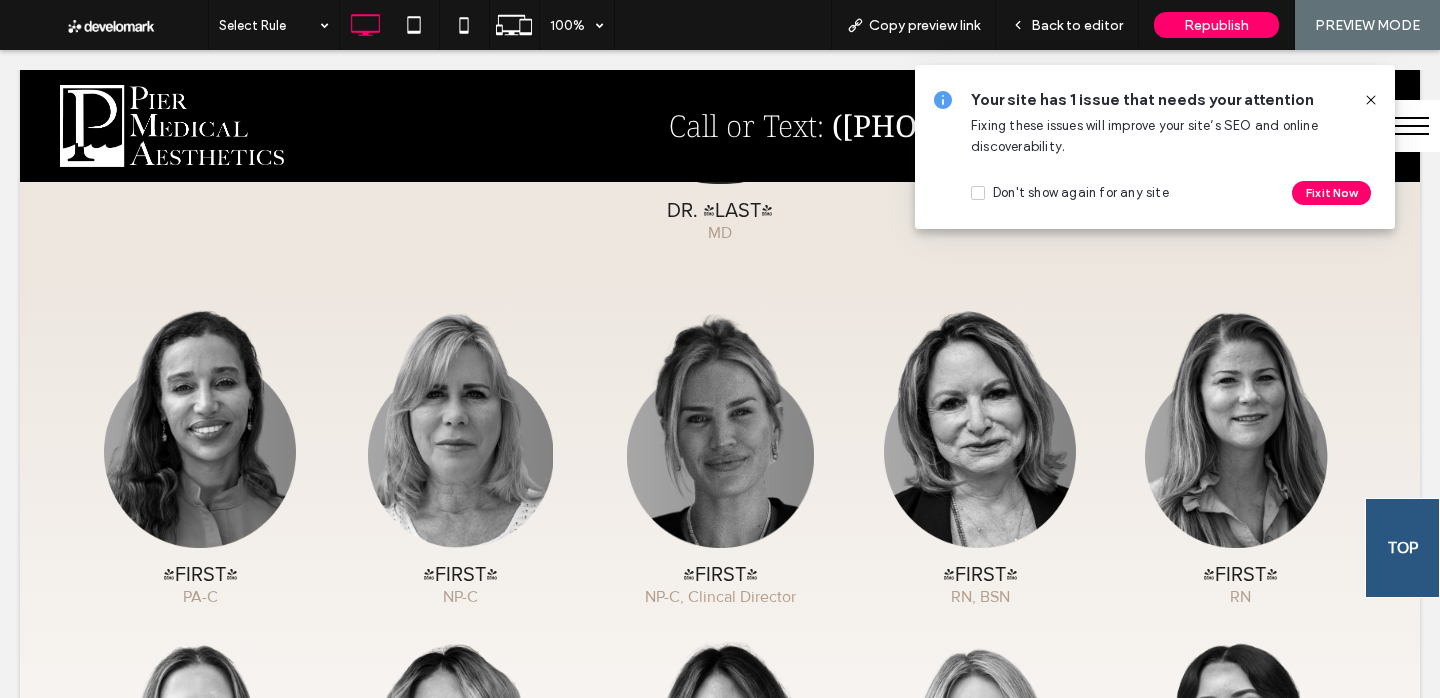 click 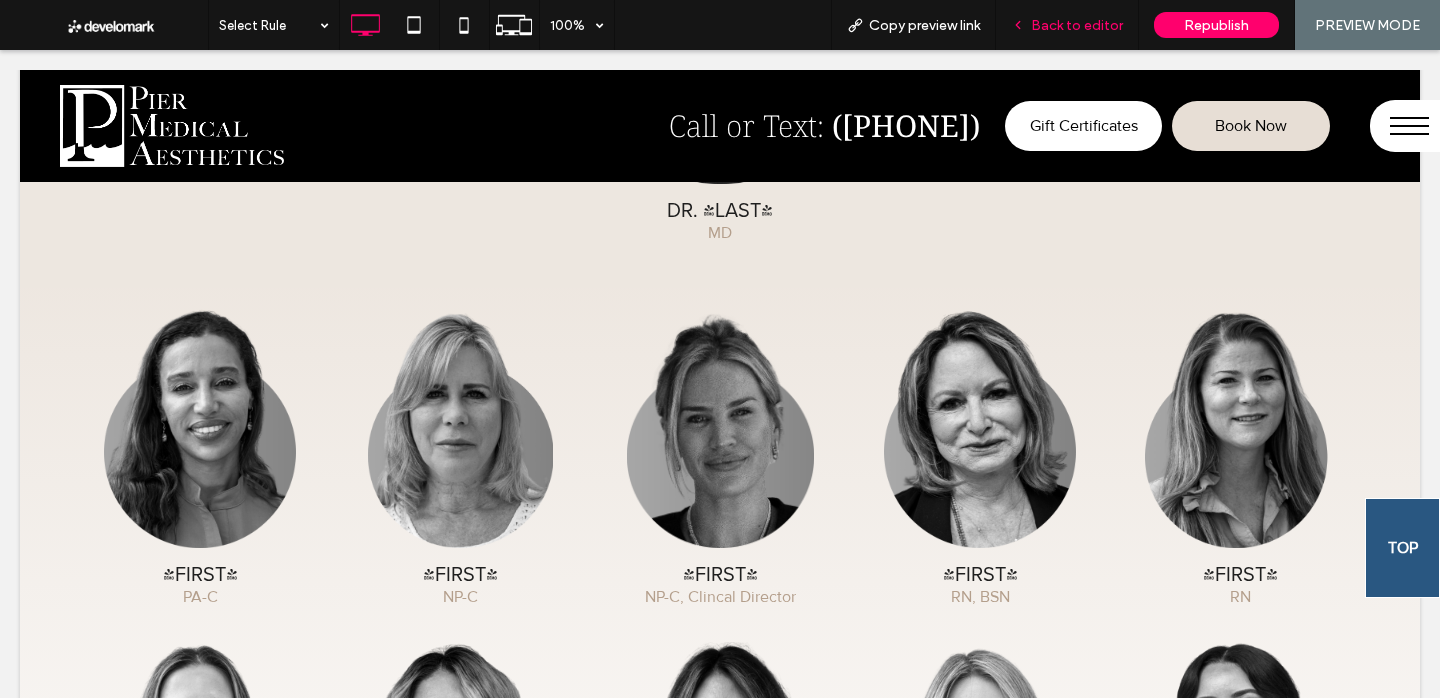 click on "Back to editor" at bounding box center [1067, 25] 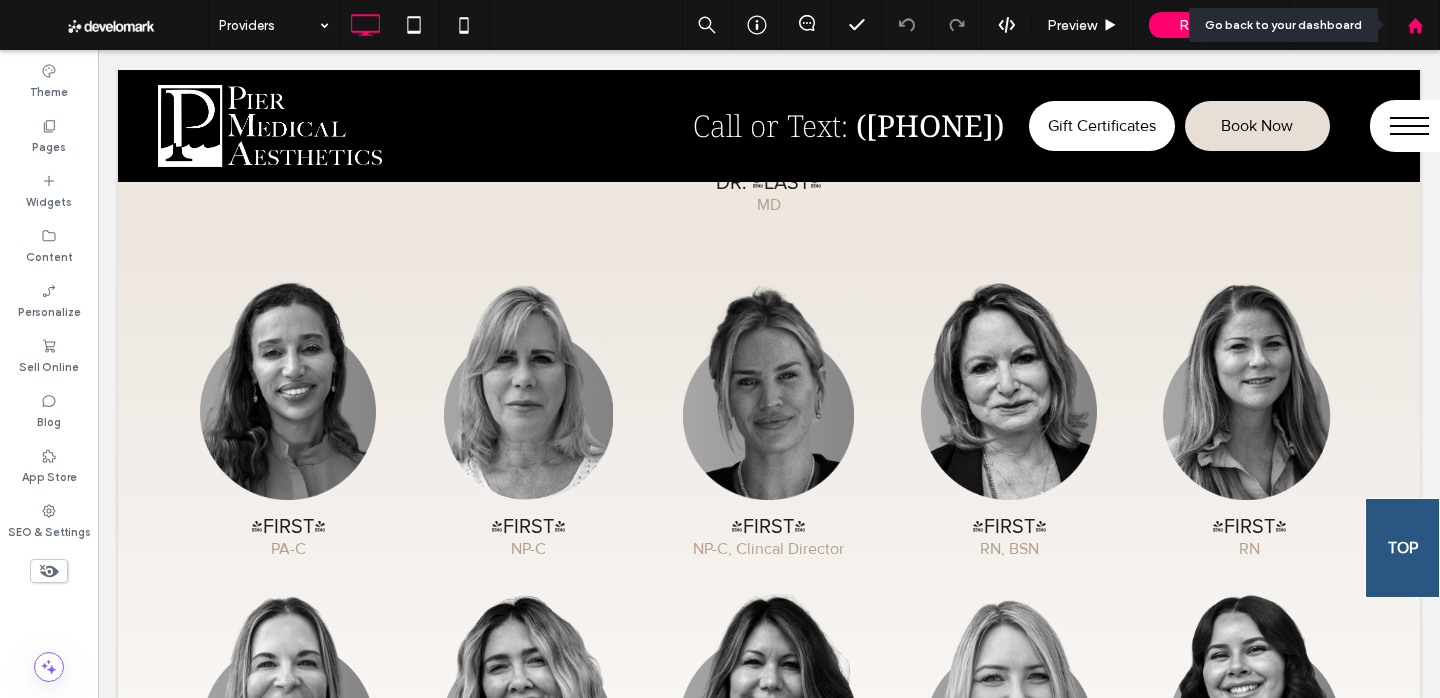 click 